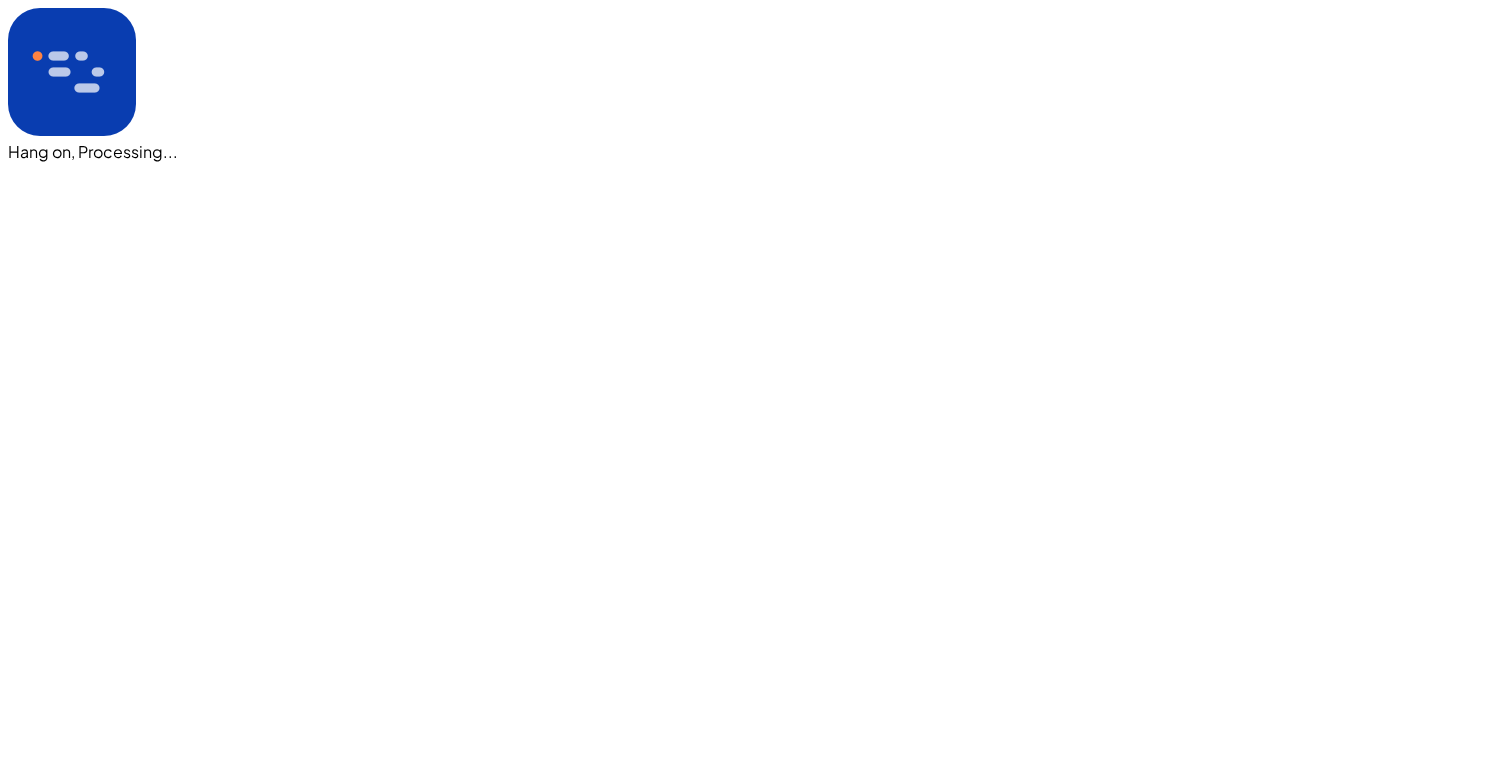 scroll, scrollTop: 0, scrollLeft: 0, axis: both 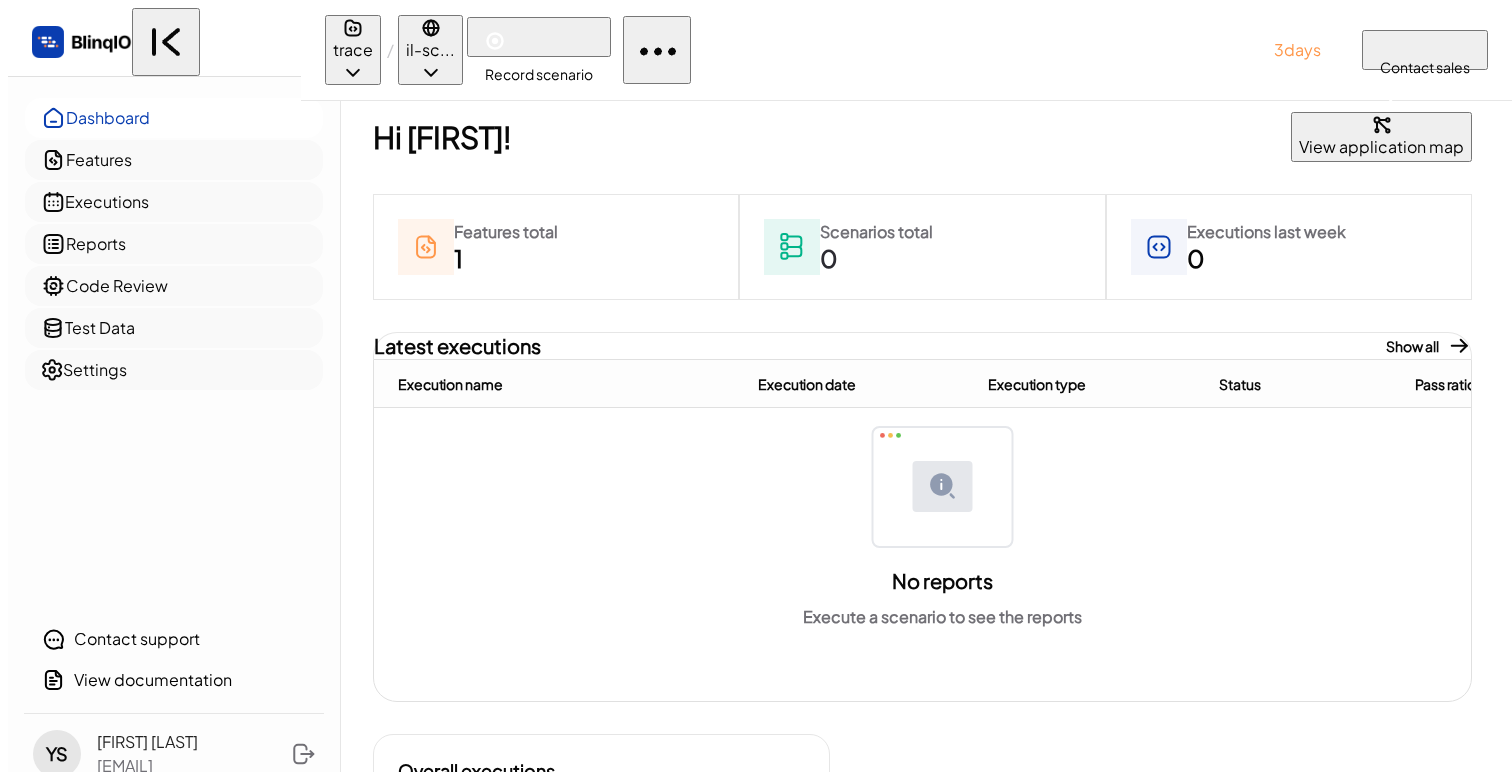 click on "Record scenario" at bounding box center (539, 74) 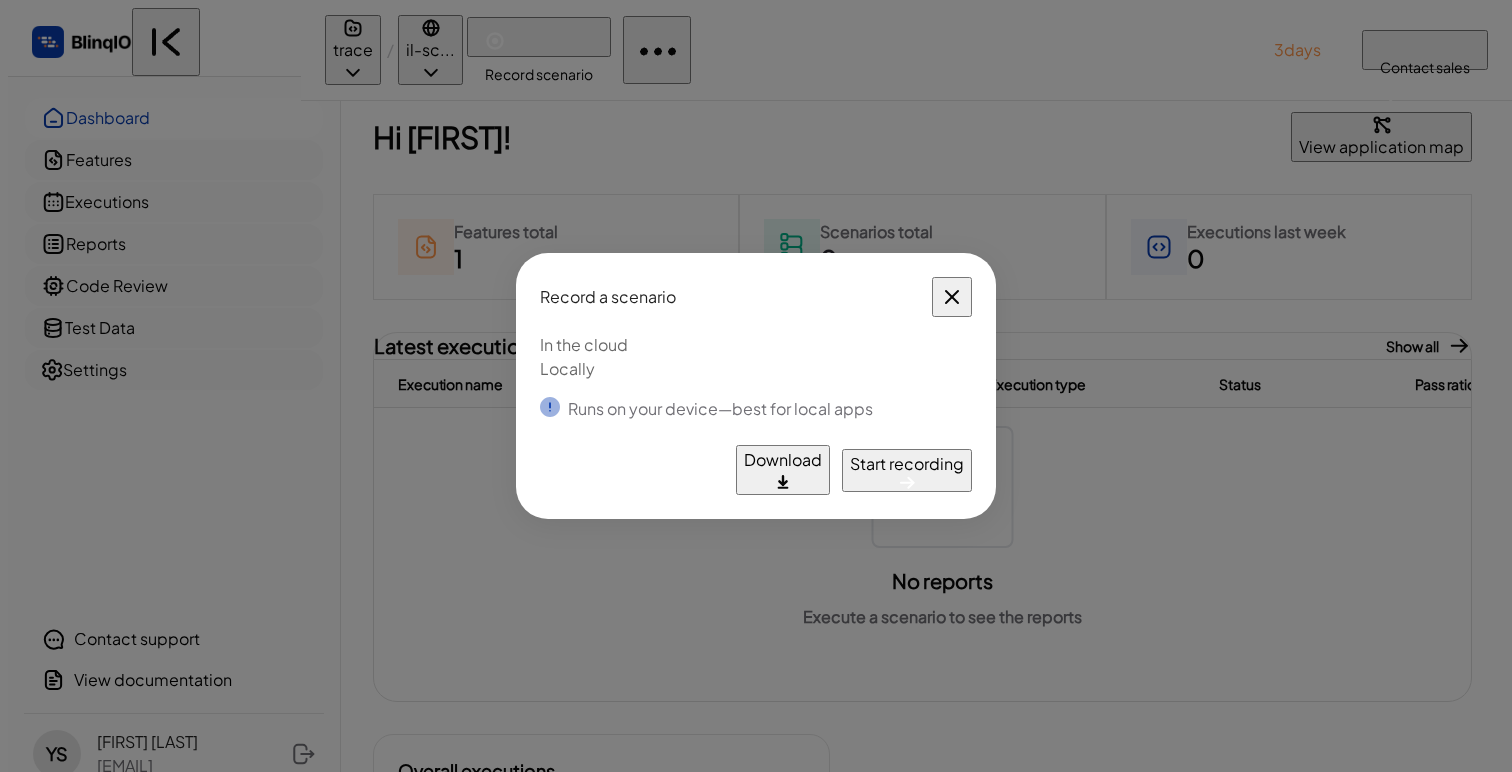 click on "Download" at bounding box center (783, 460) 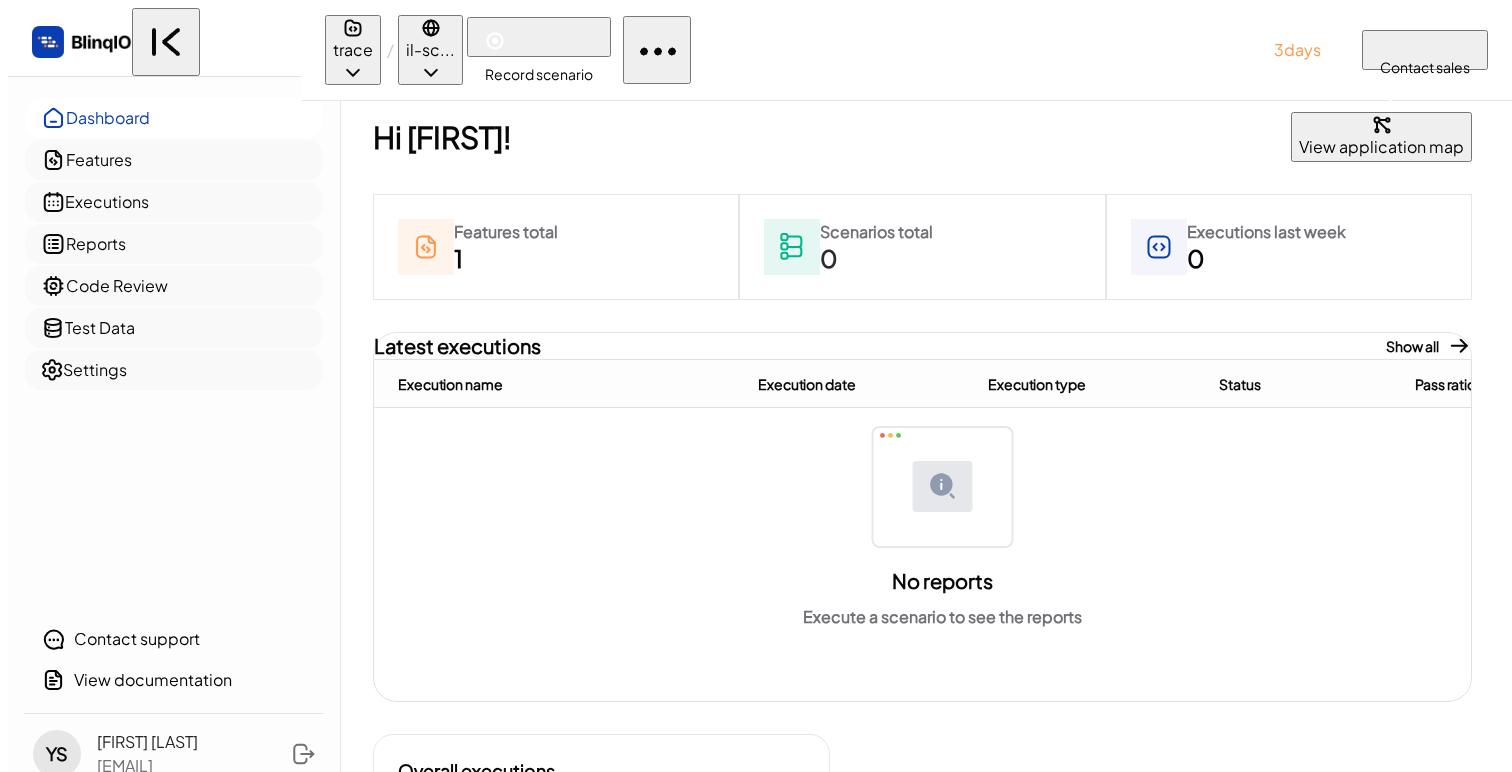 click on "Record scenario" at bounding box center (539, 74) 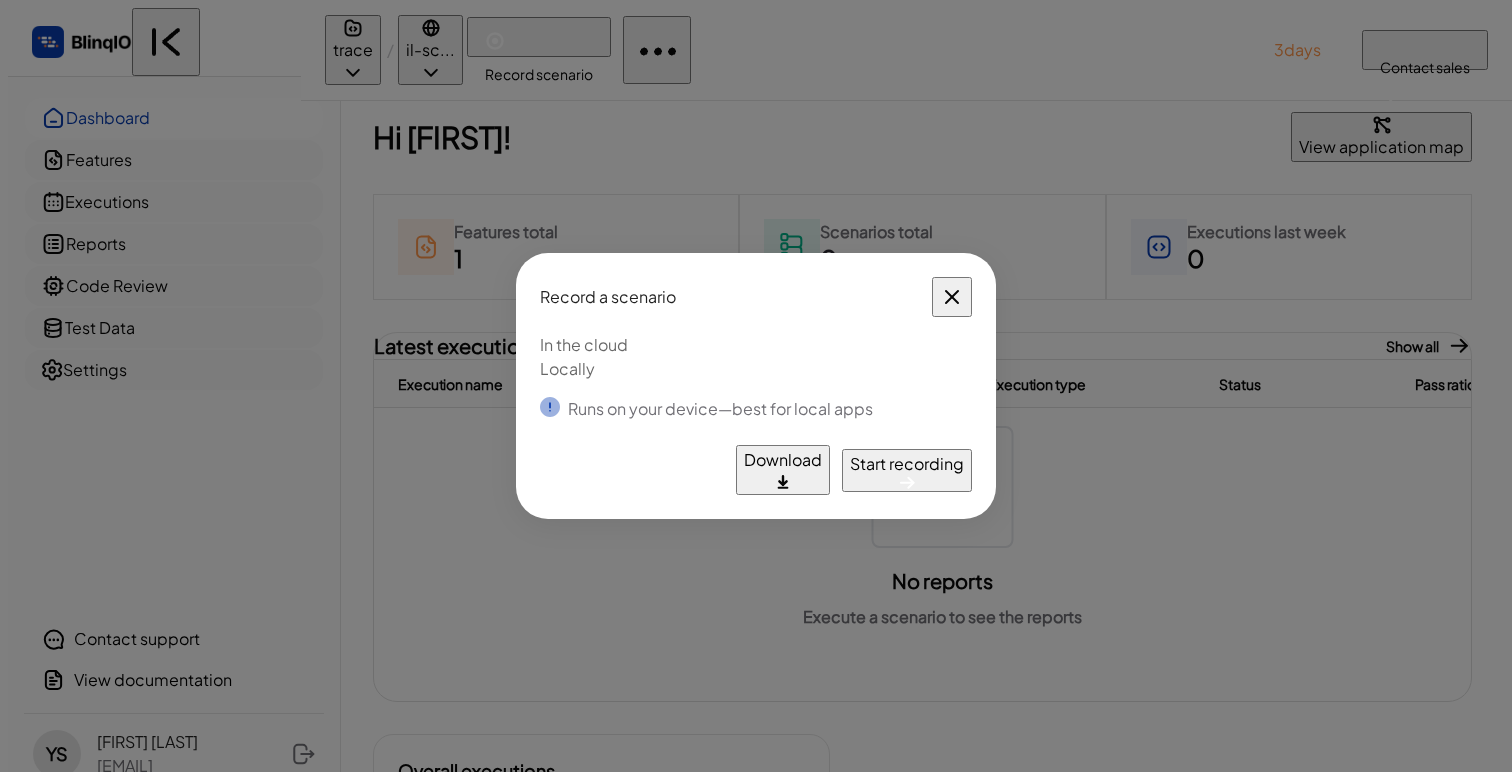 click at bounding box center (952, 297) 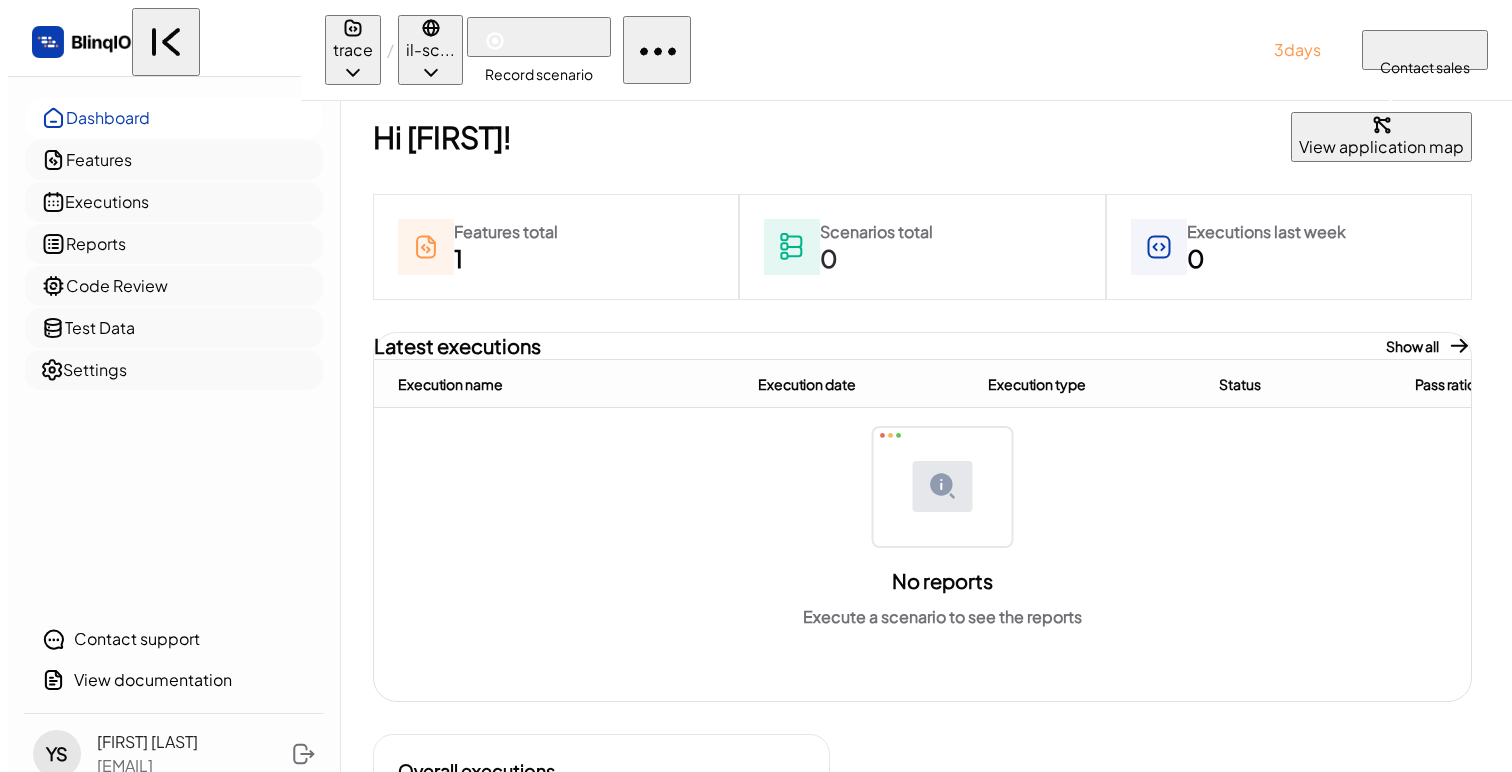 click on "Features" at bounding box center (174, 160) 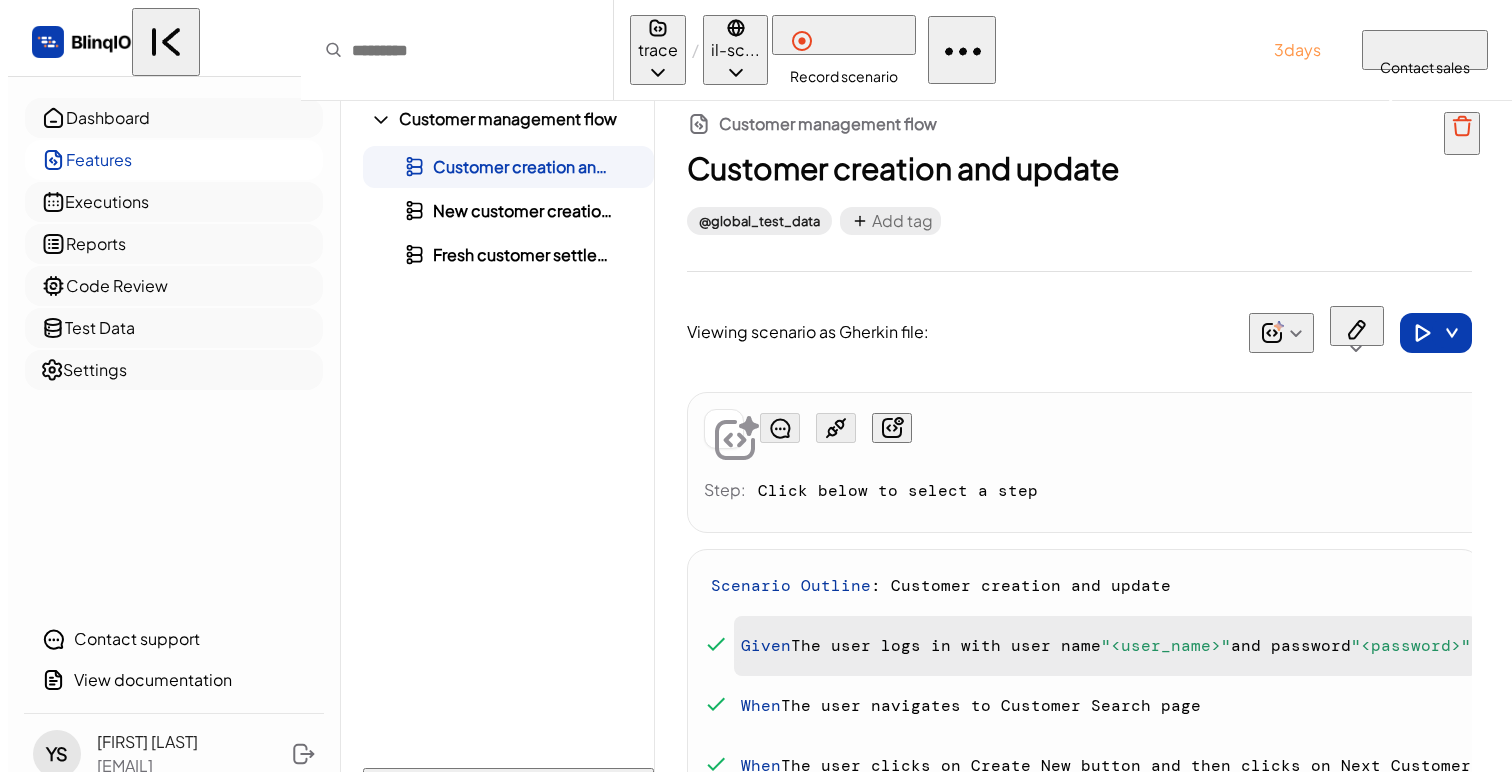 click on "The user logs in with user name" at bounding box center (796, 585) 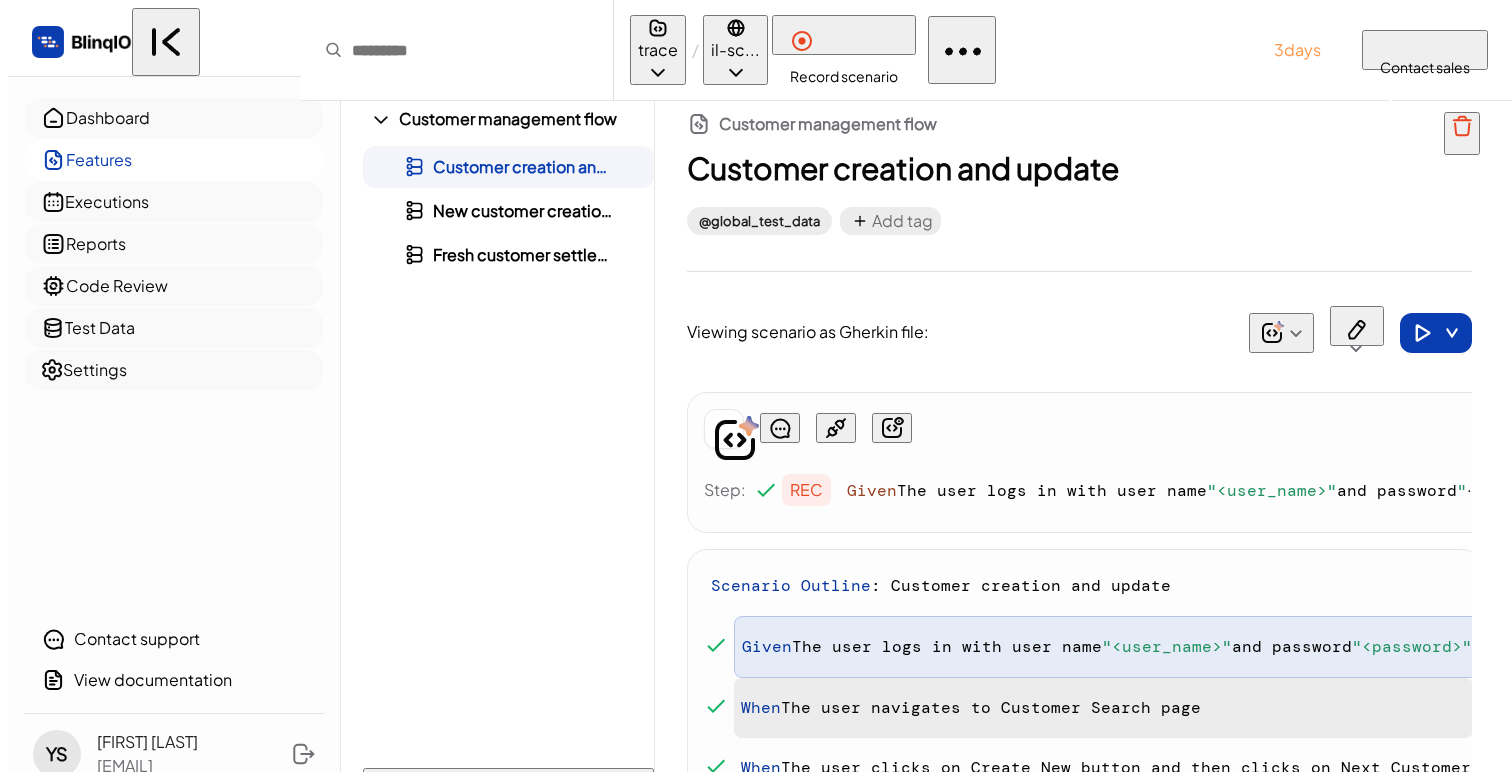 click on "The user navigates to Customer Search page" at bounding box center (796, 585) 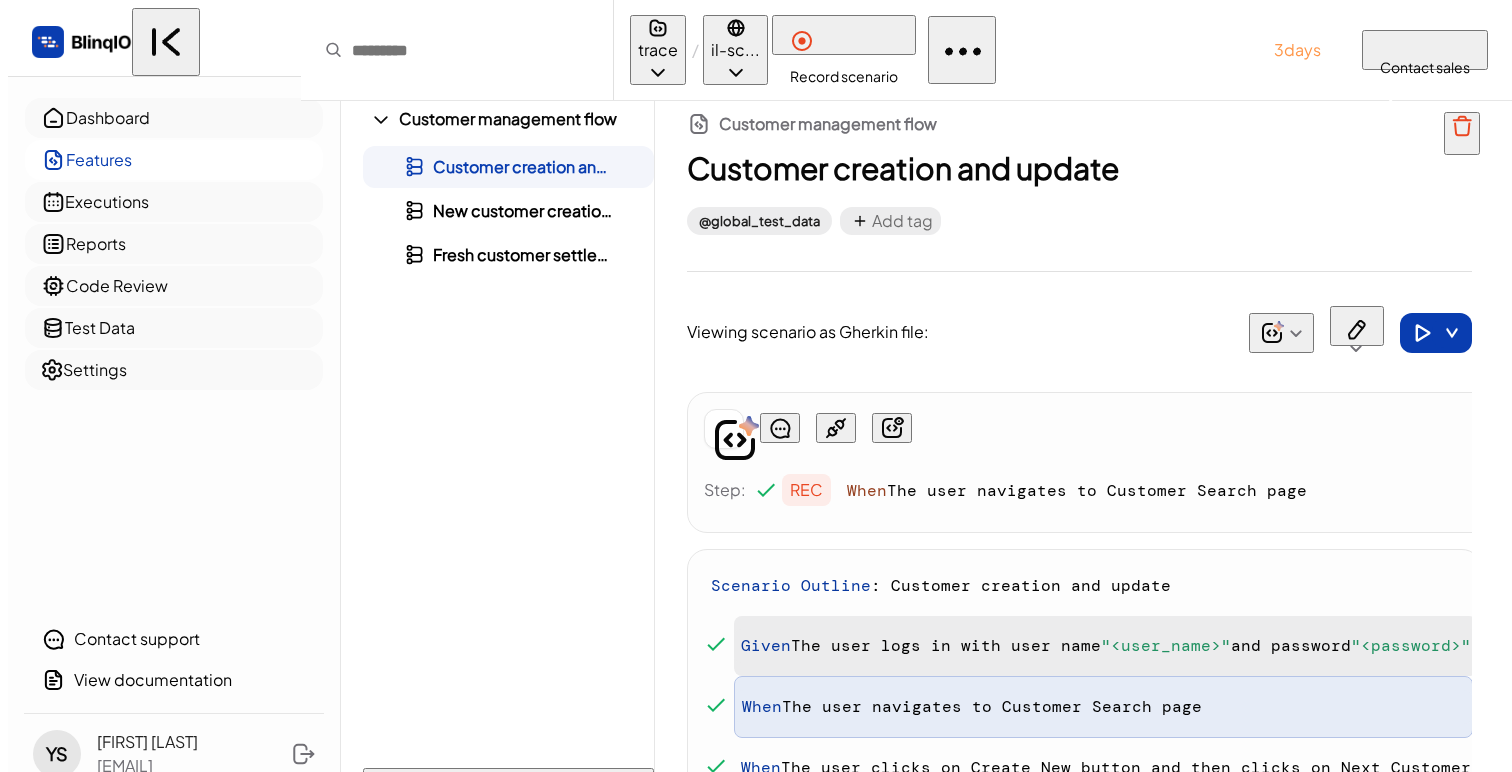 click at bounding box center [716, 644] 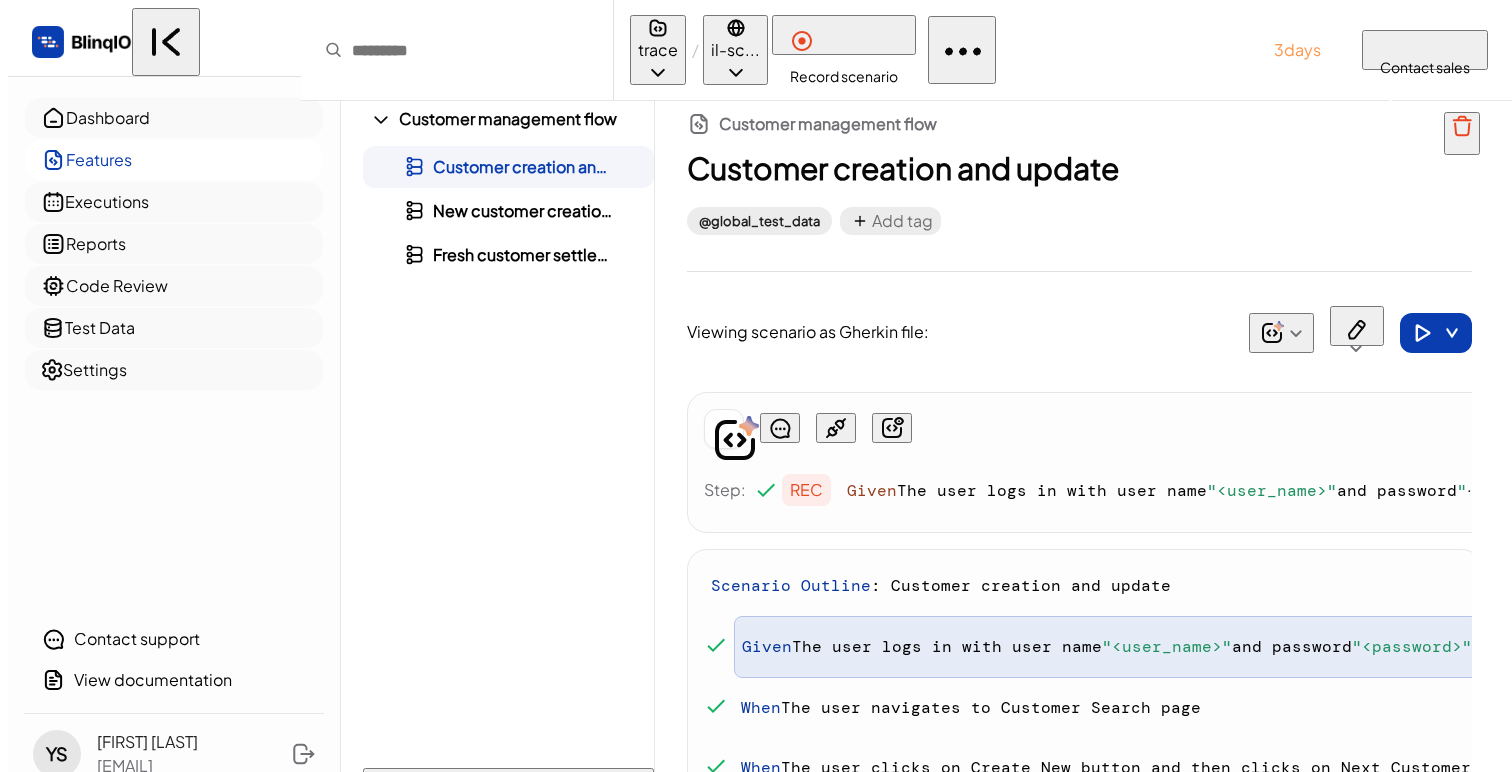 click at bounding box center [1096, 429] 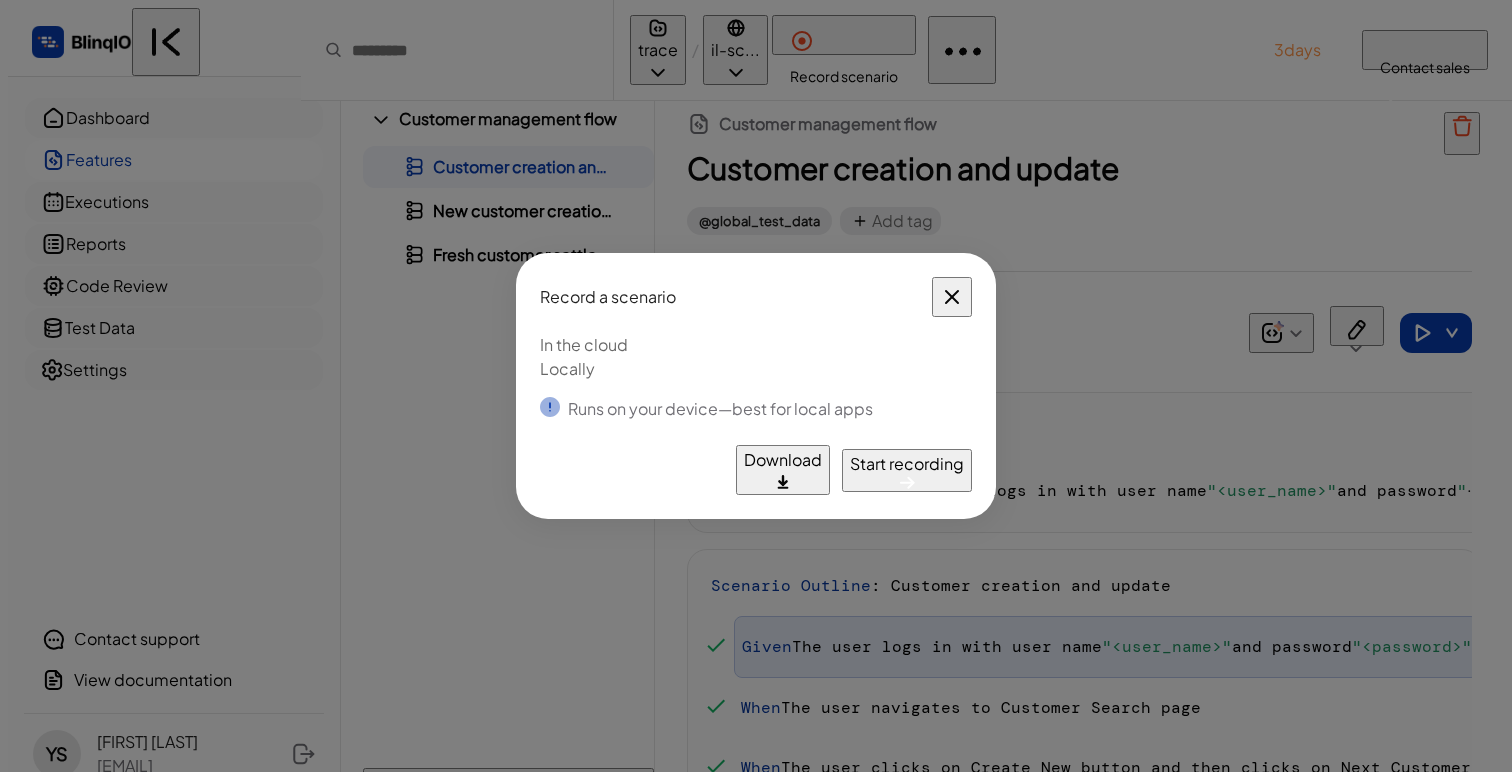 click on "Record a scenario In the cloud Locally Runs on your device—best for local apps Download Start recording" at bounding box center [756, 386] 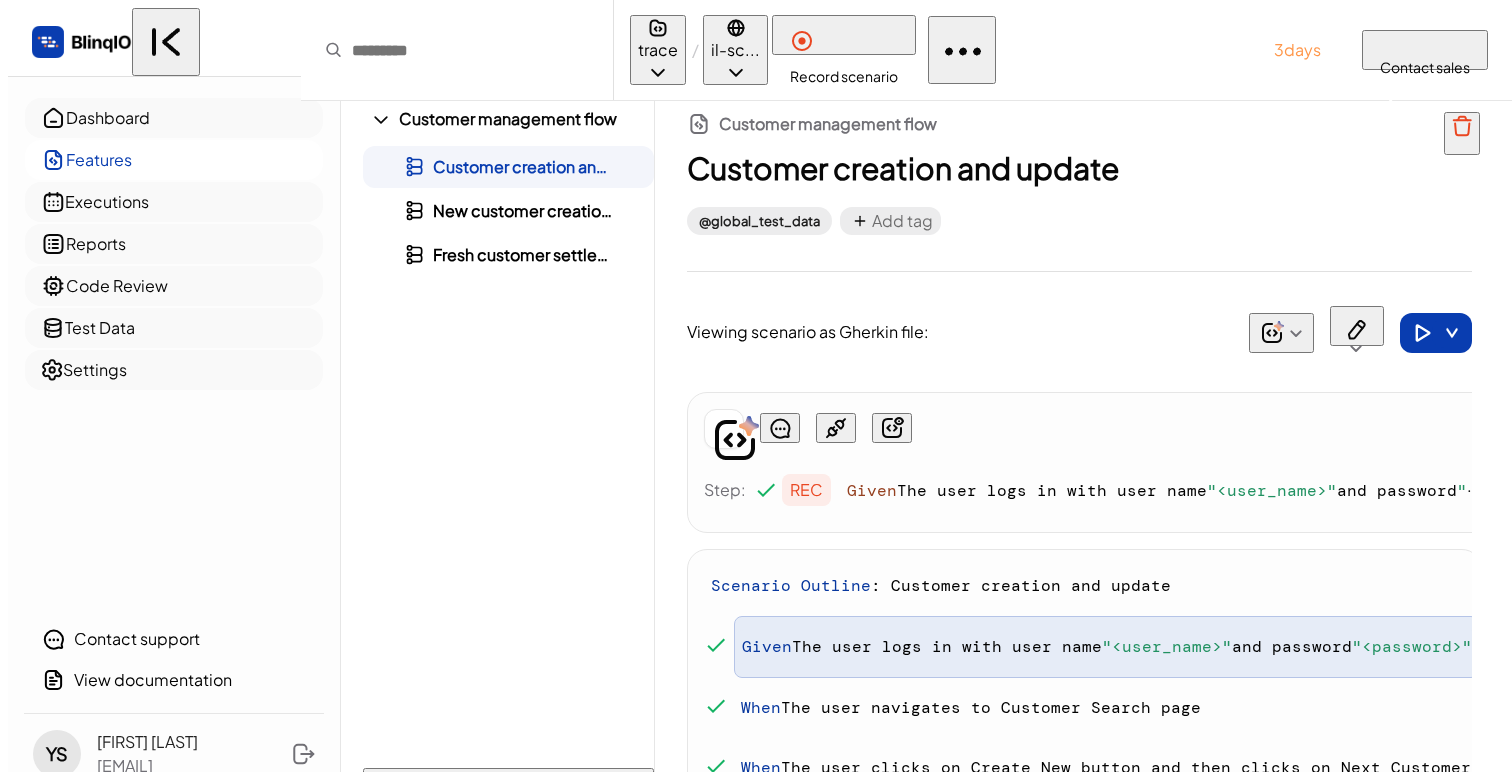 click at bounding box center [658, 72] 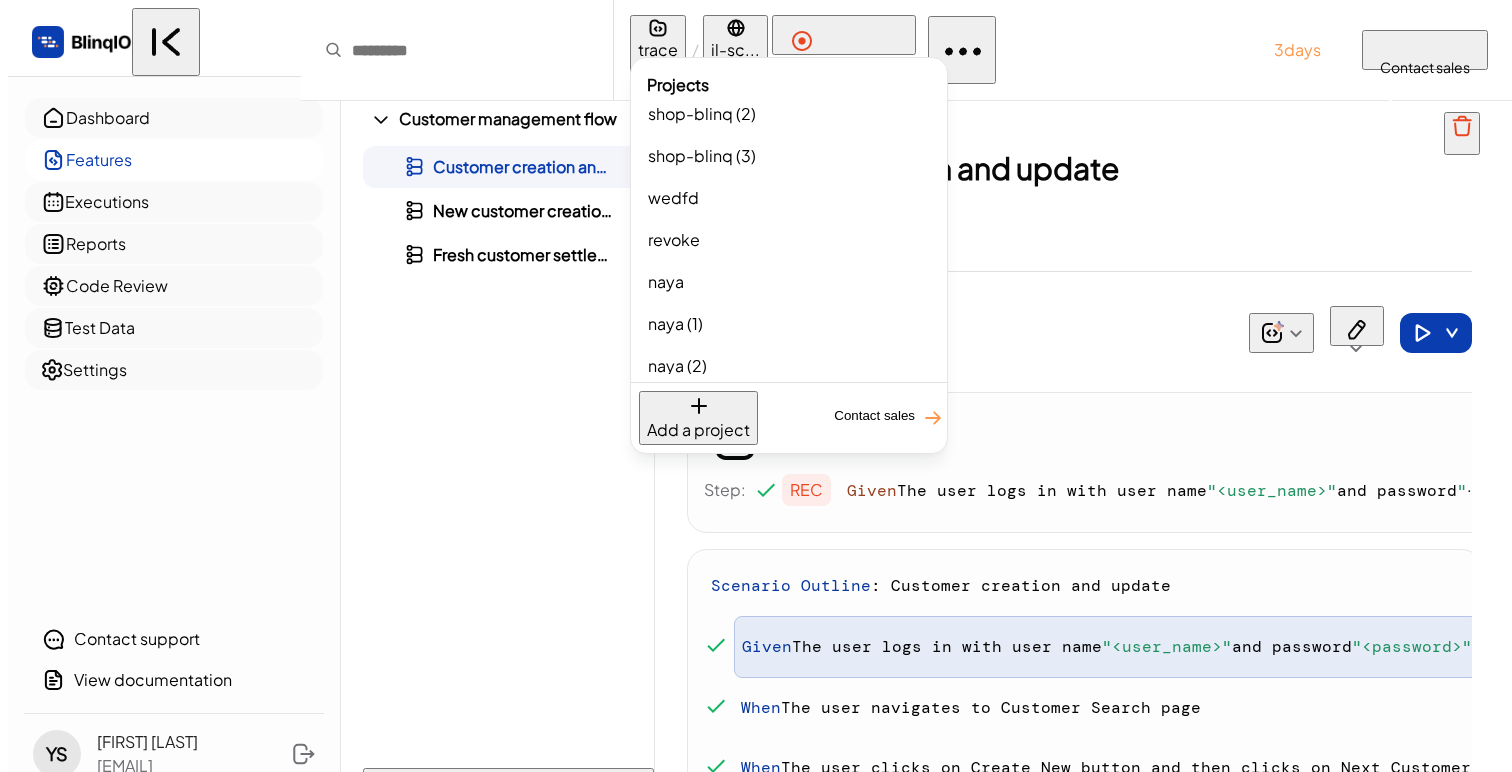 scroll, scrollTop: 1572, scrollLeft: 0, axis: vertical 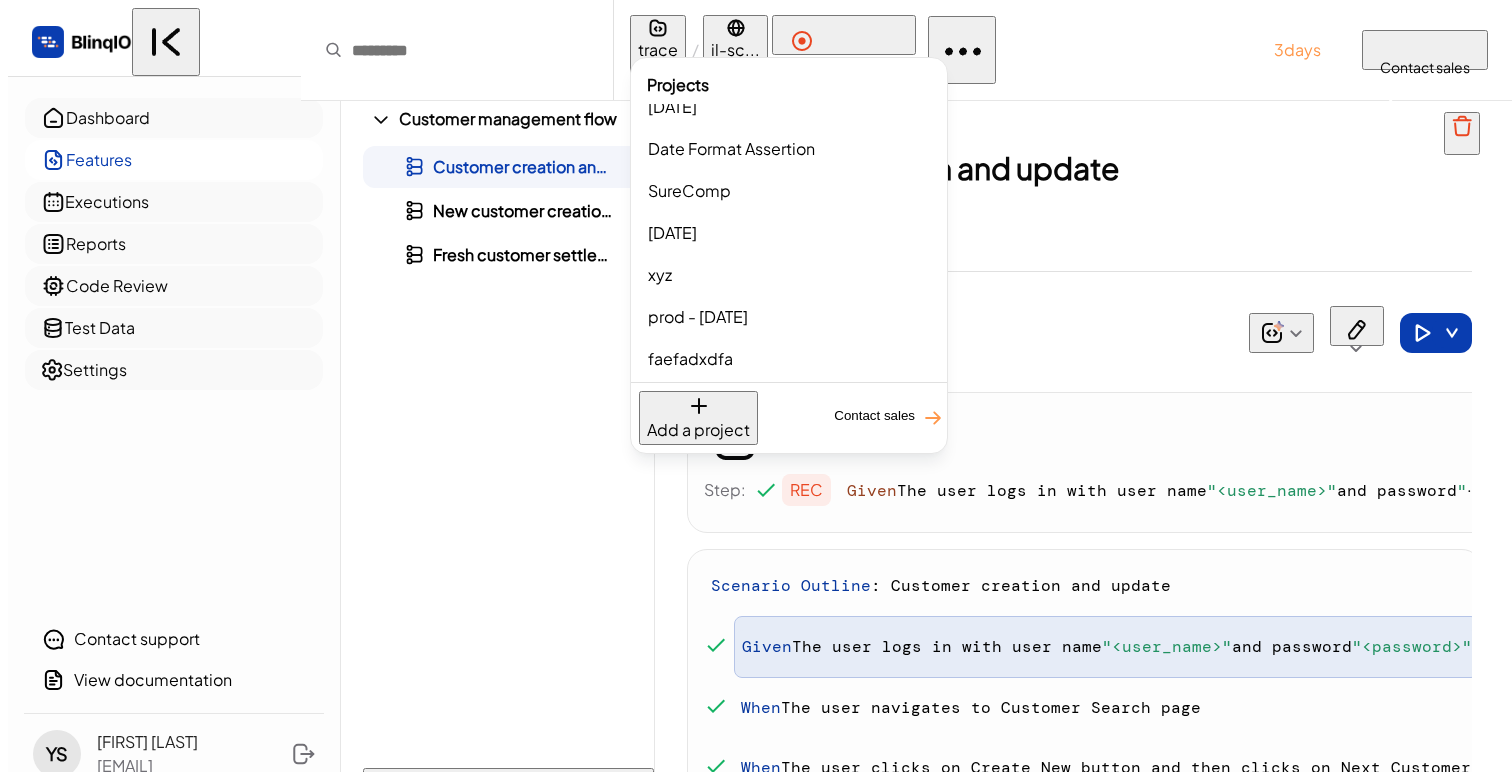 click on "Add a project" at bounding box center [698, 430] 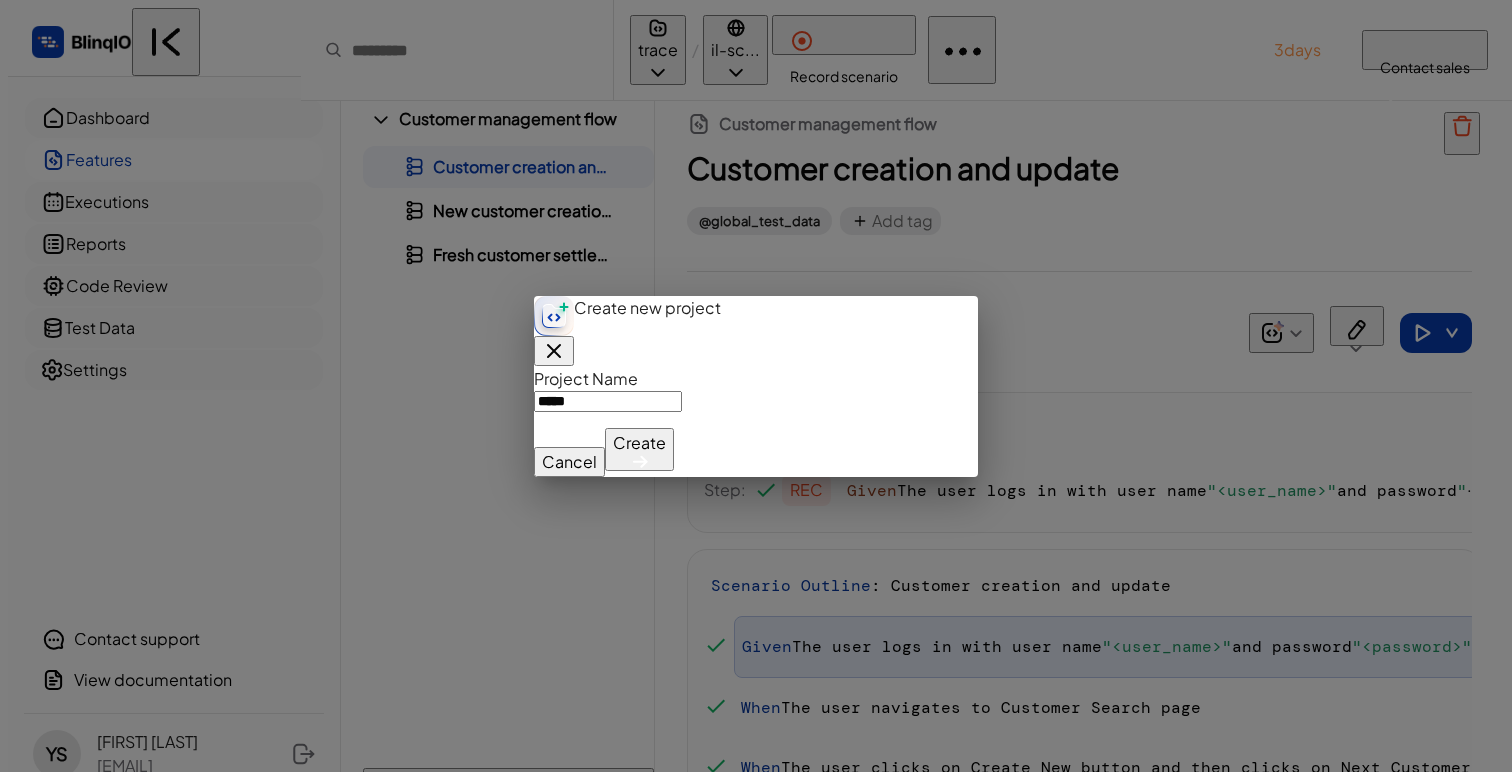 type on "*****" 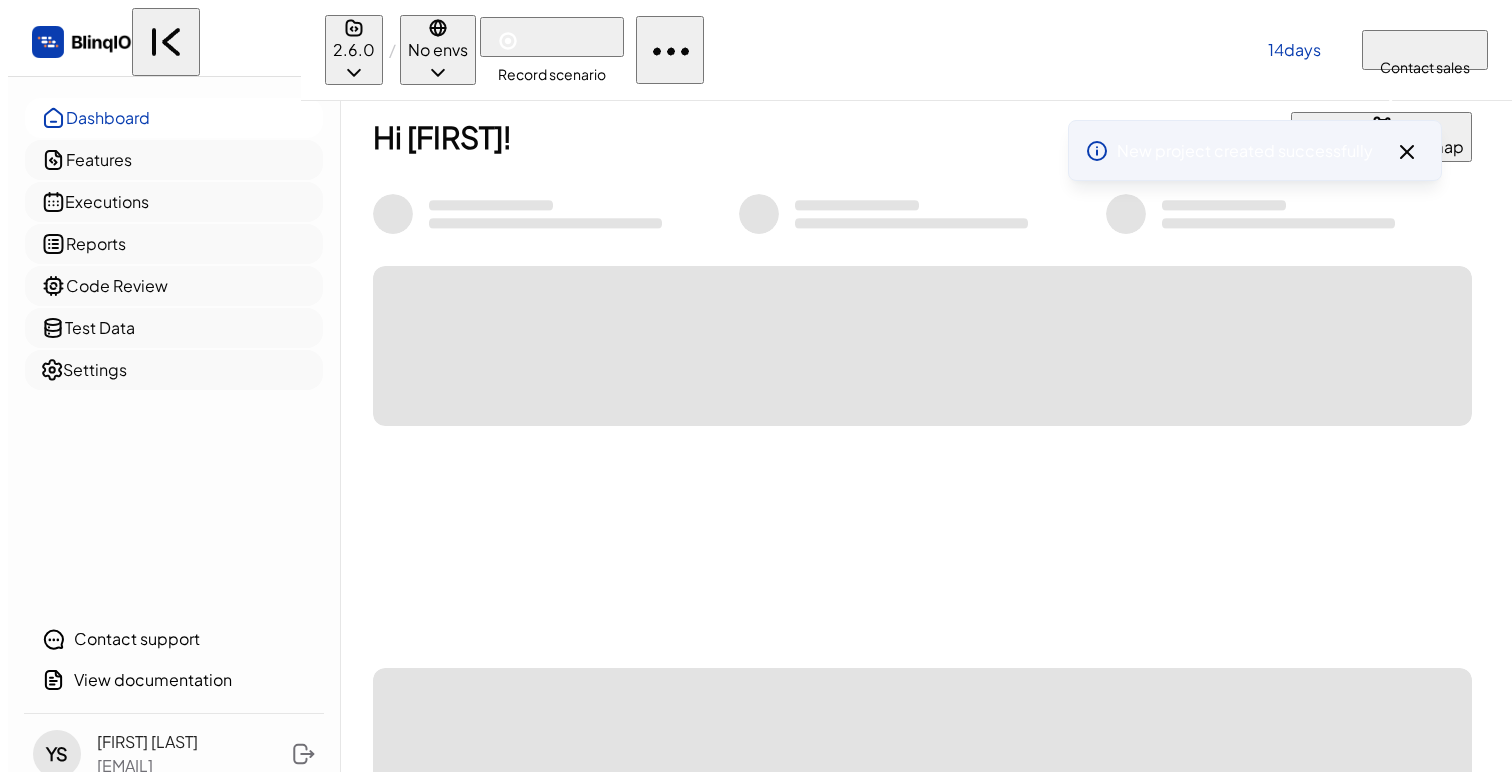 click at bounding box center (1407, 152) 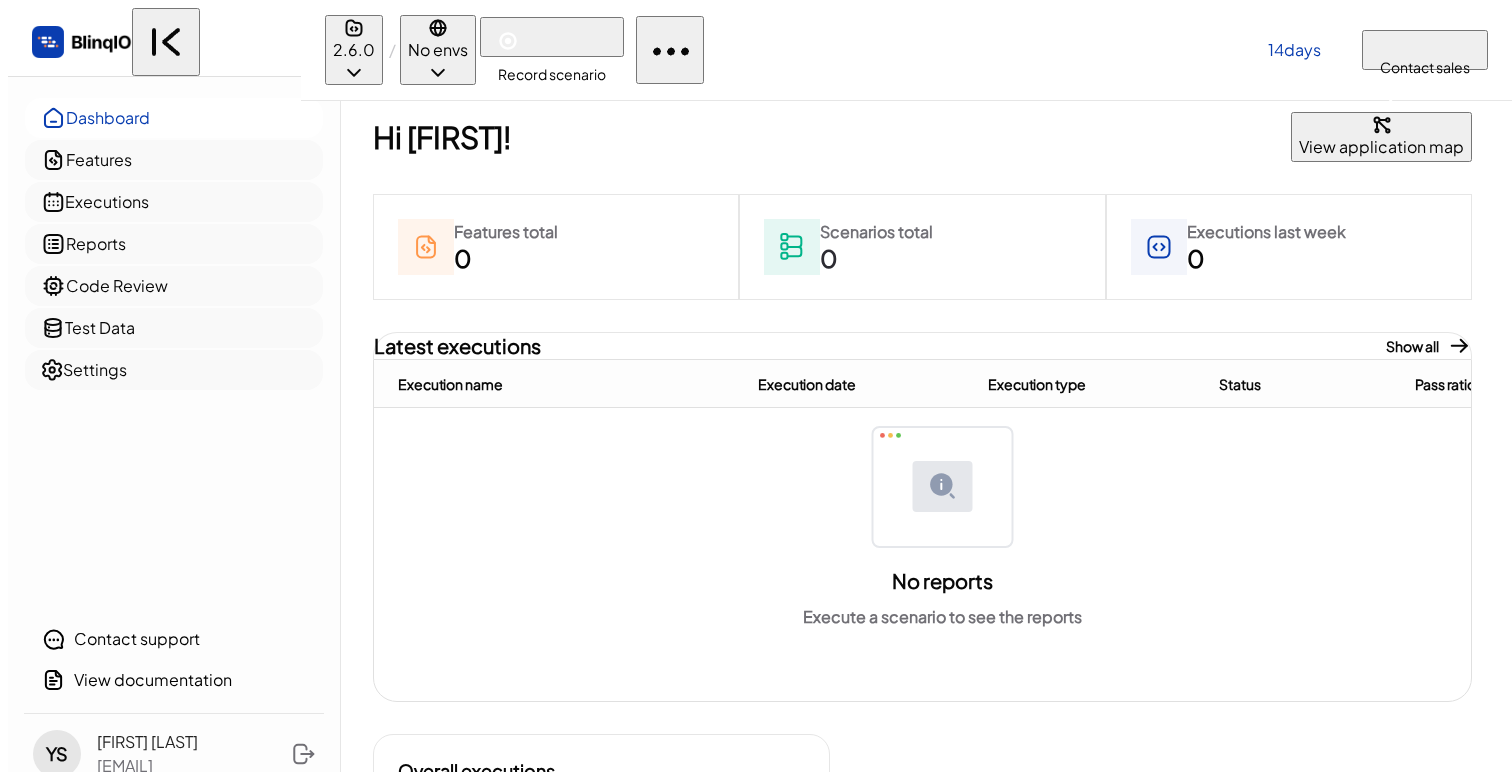 click at bounding box center (670, 50) 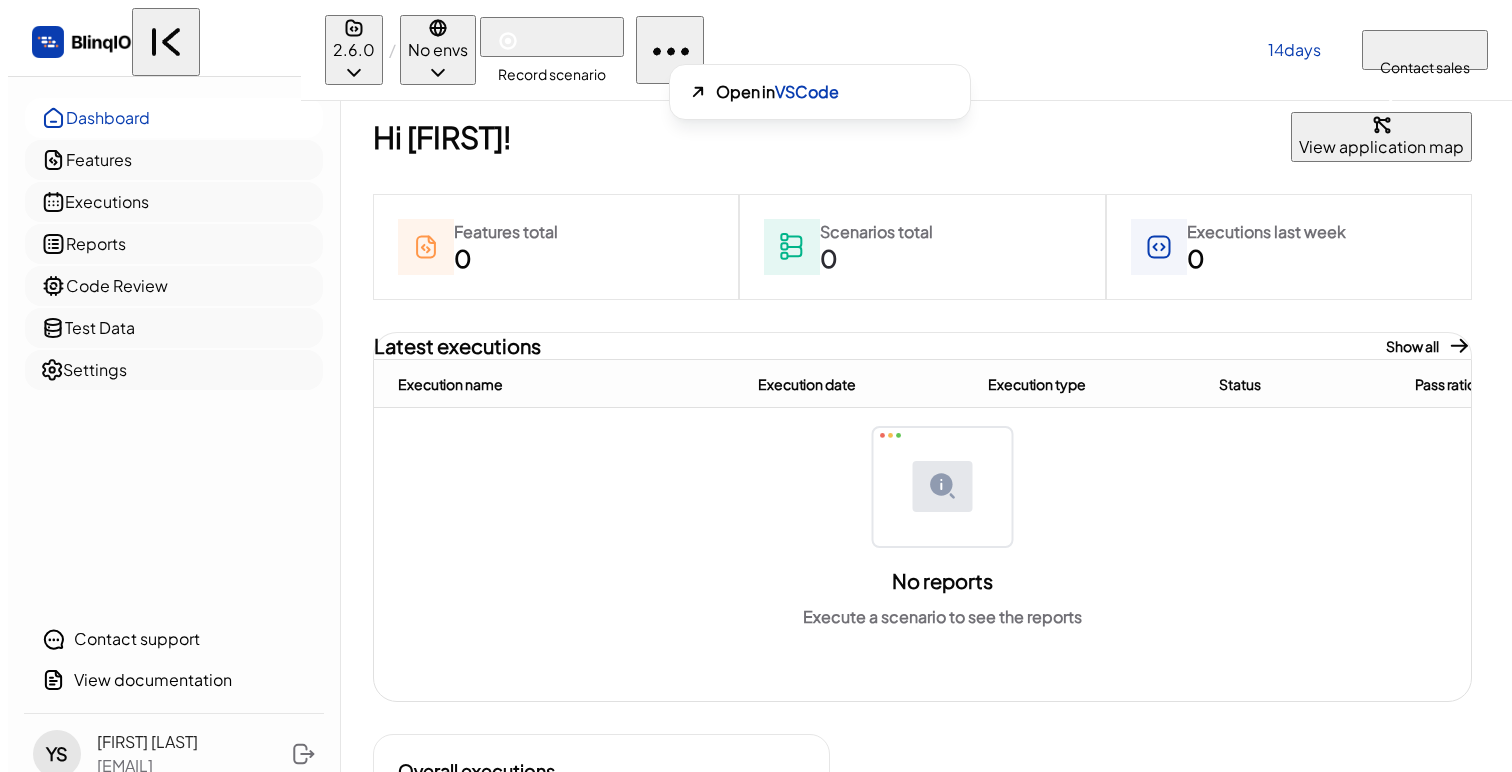 click on "Open in   VSCode" at bounding box center [820, 92] 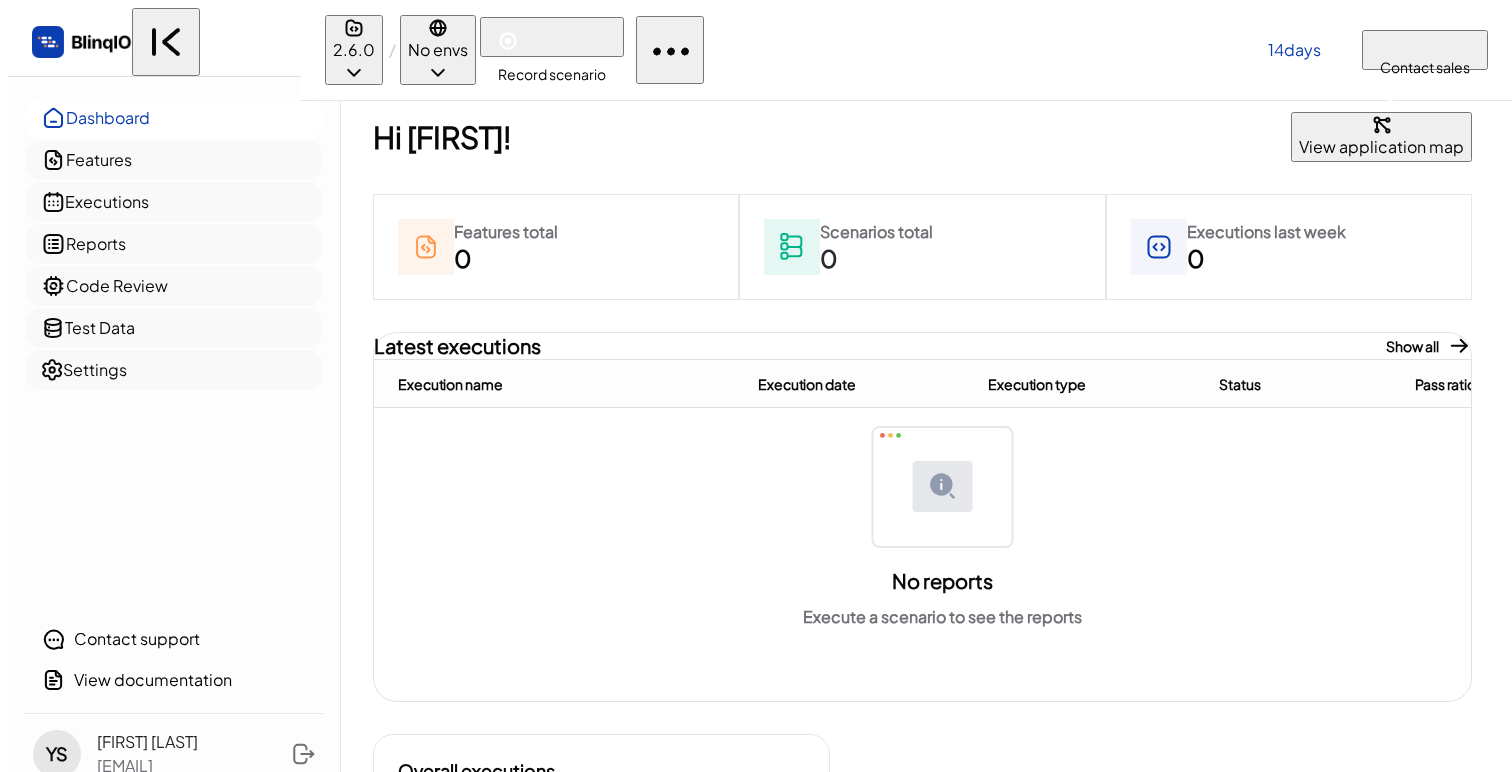 click on "Record scenario" at bounding box center [552, 37] 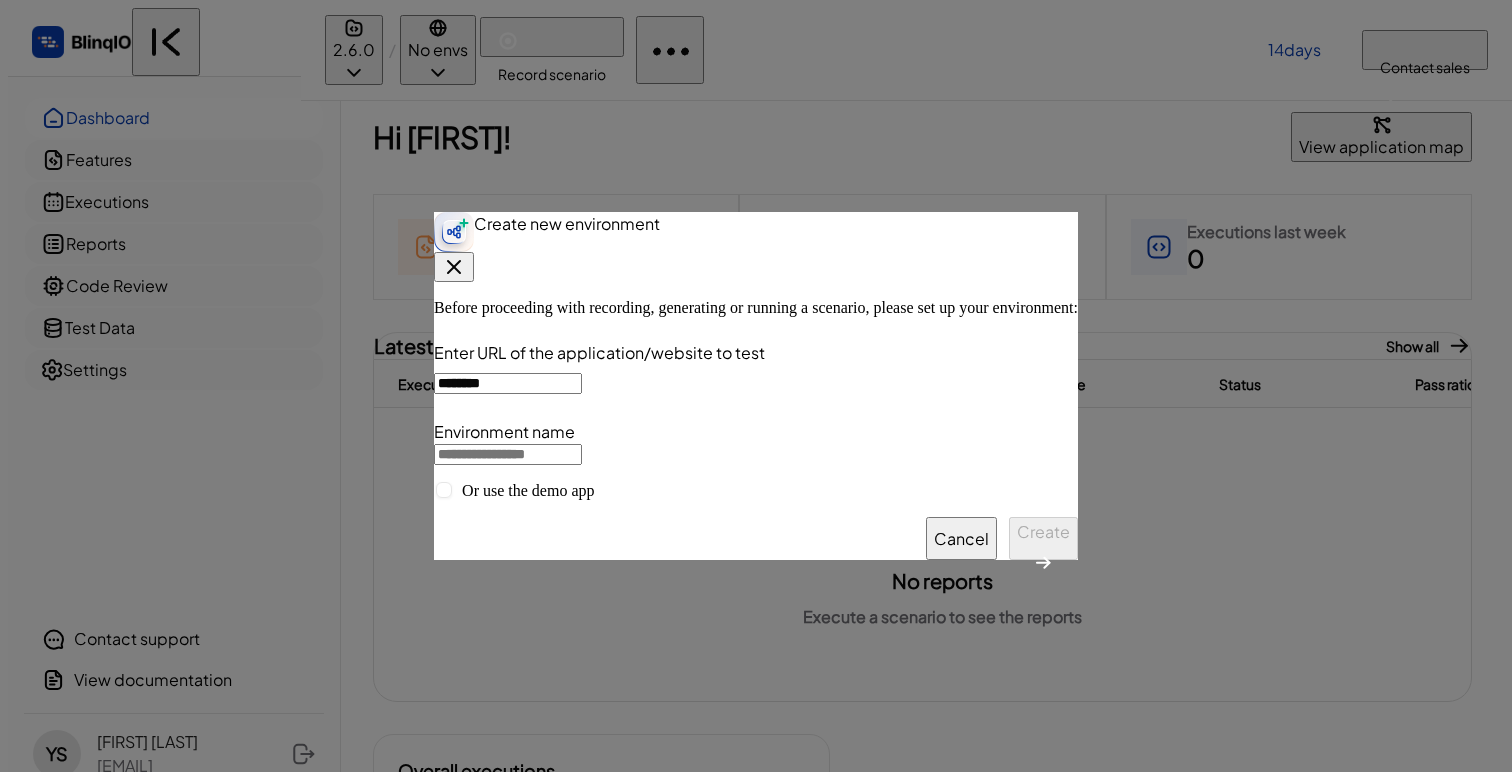 click on "Or use the demo app" at bounding box center (756, 491) 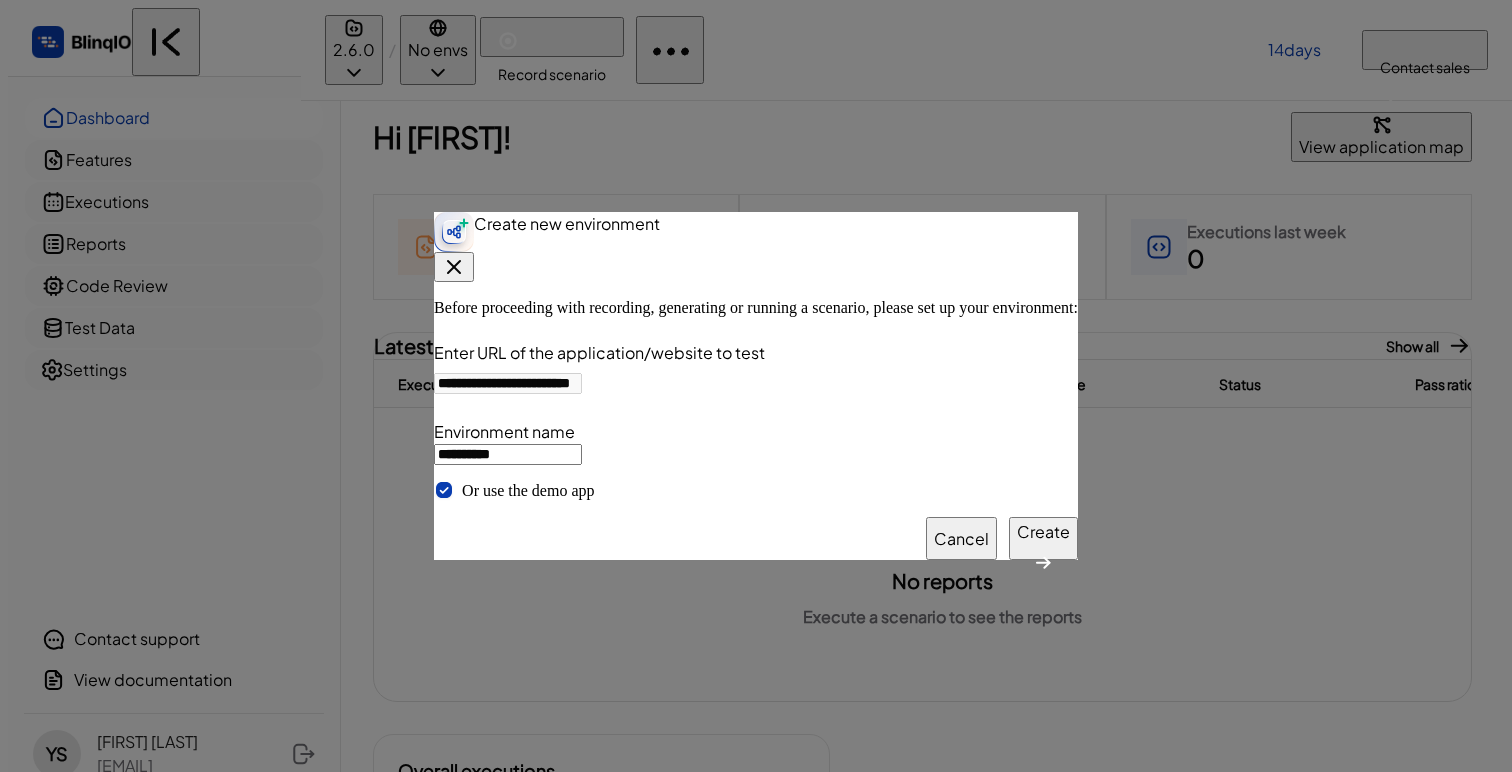 click on "Create" at bounding box center (1043, 532) 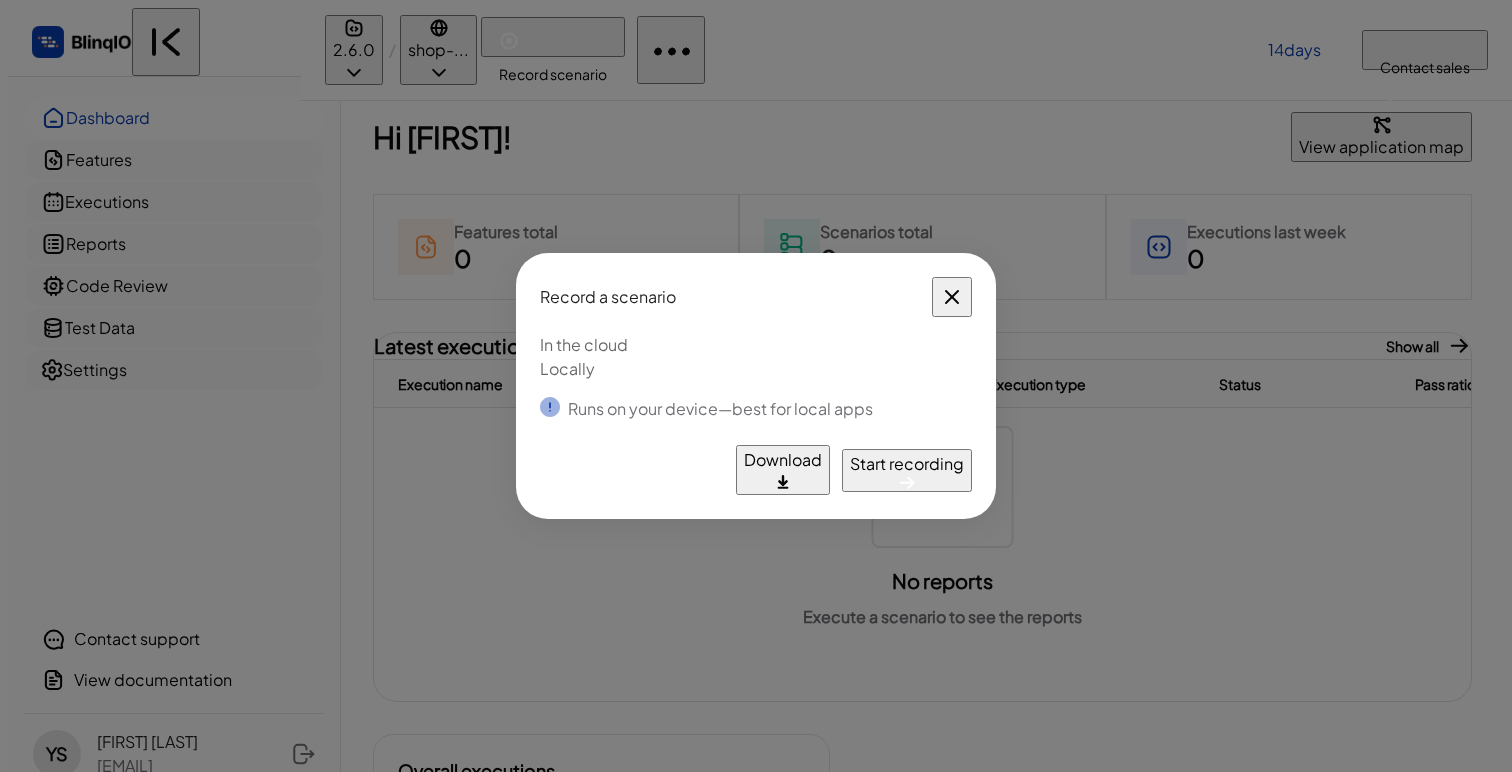 click at bounding box center (952, 297) 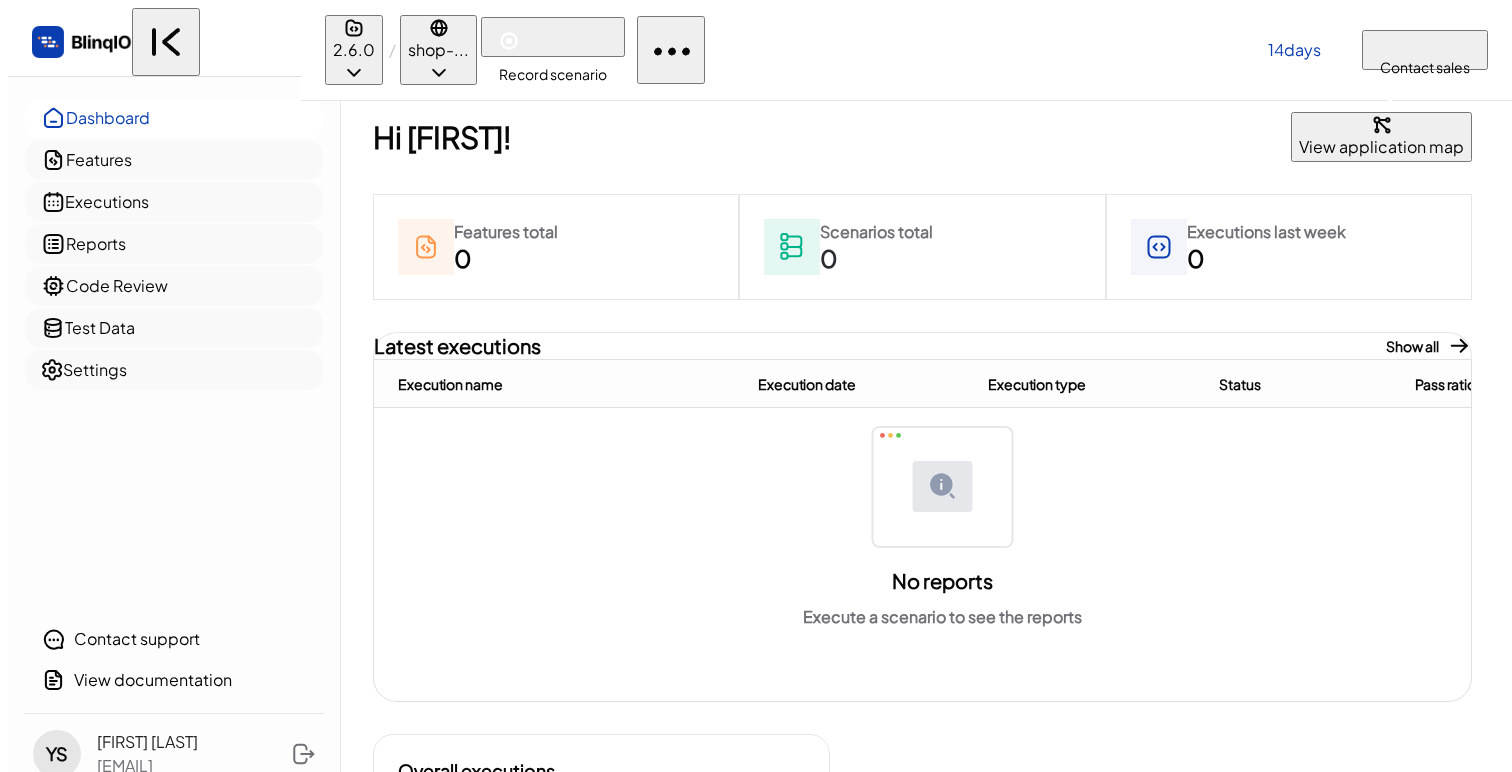 click on "Features total 0 Scenarios total 0 Executions last week 0" at bounding box center [922, 247] 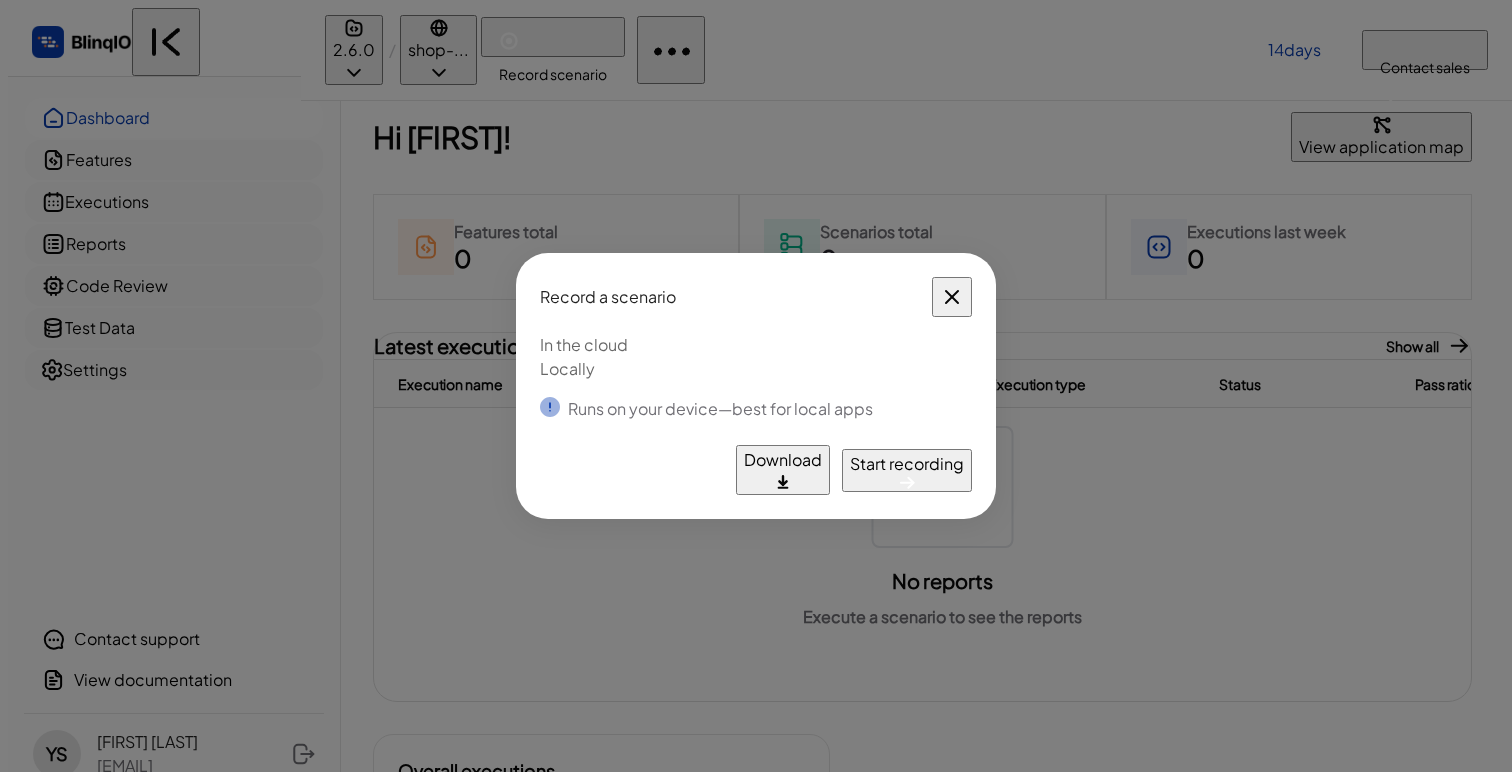 click on "Start recording" at bounding box center (907, 464) 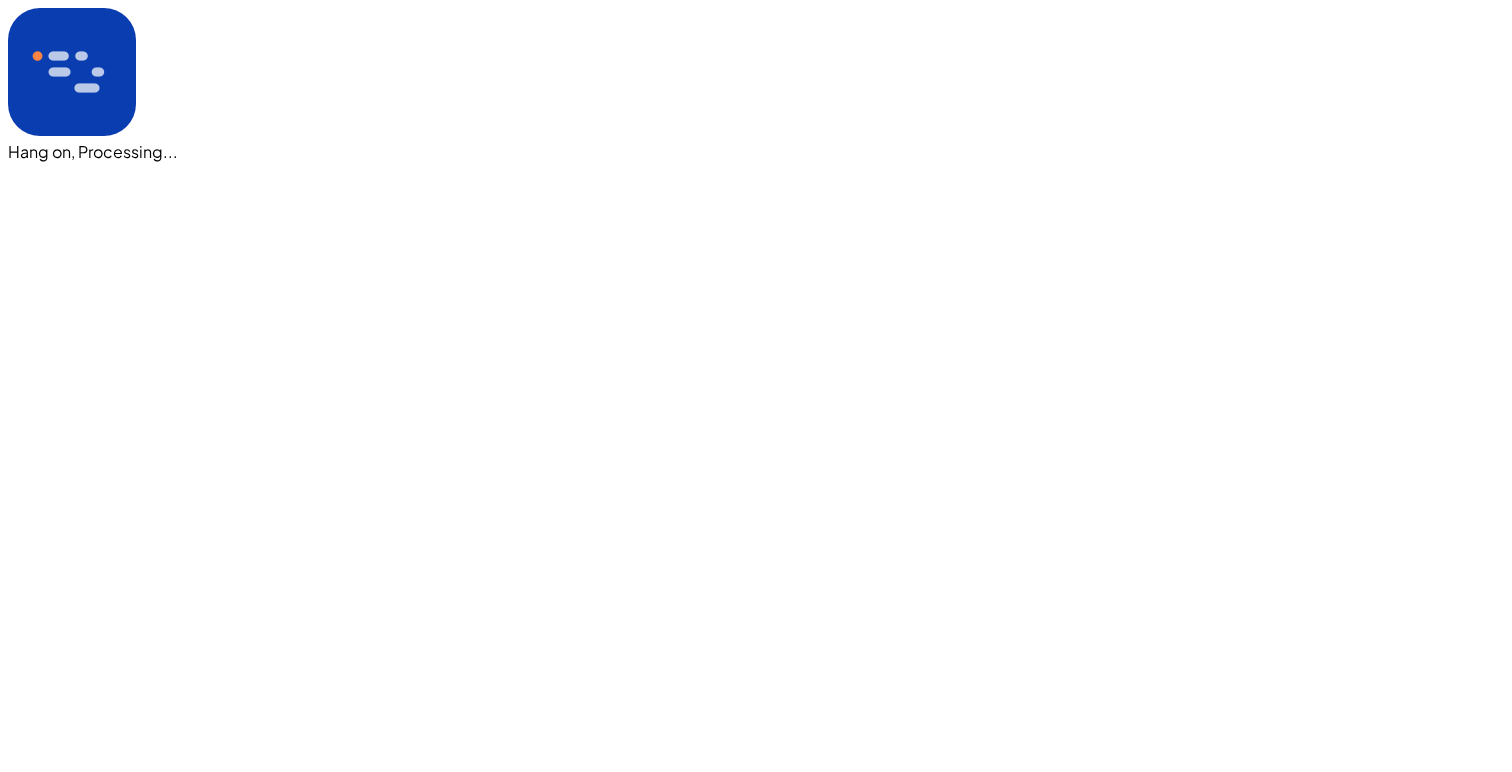 scroll, scrollTop: 0, scrollLeft: 0, axis: both 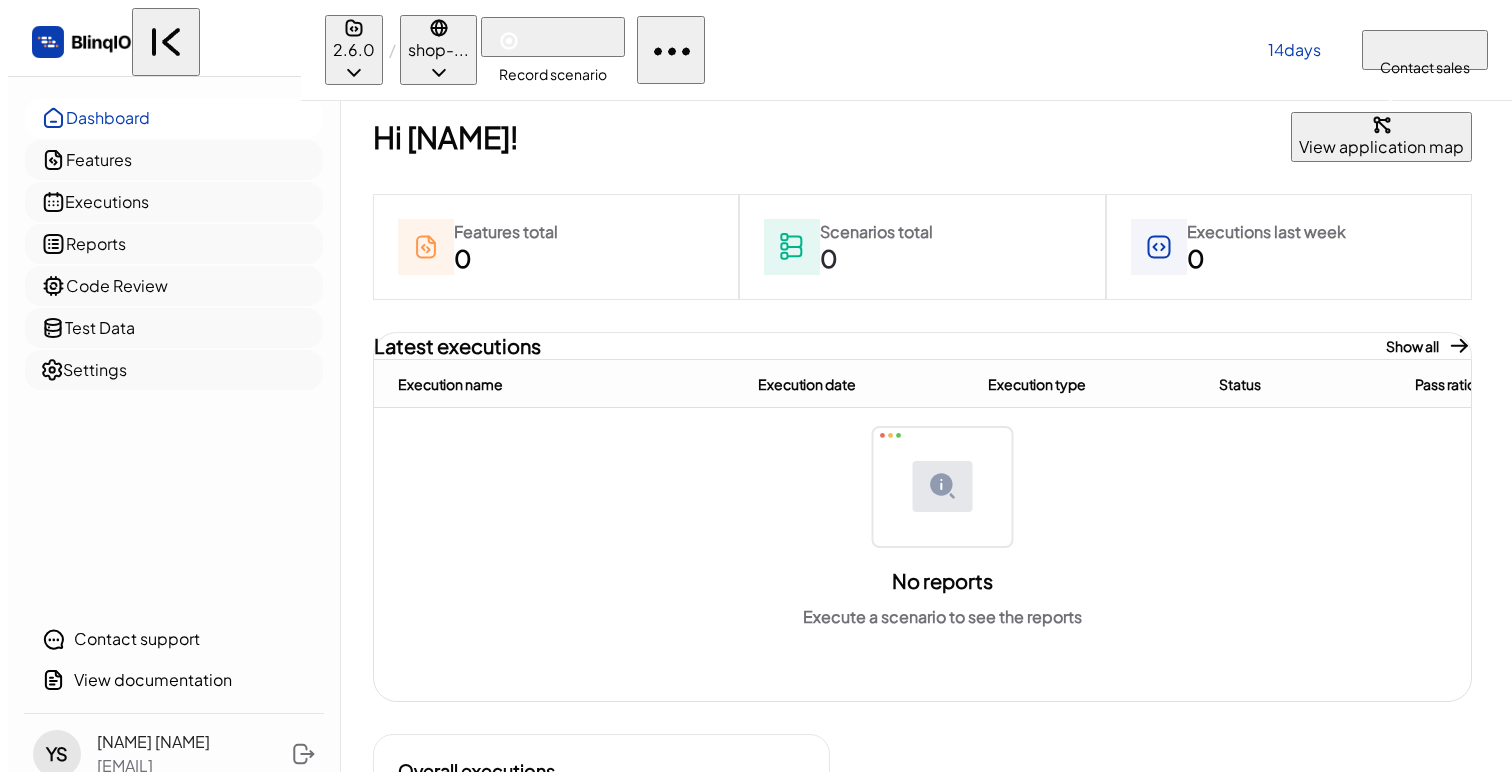 click on "Hi [NAME]! View application map" at bounding box center [922, 137] 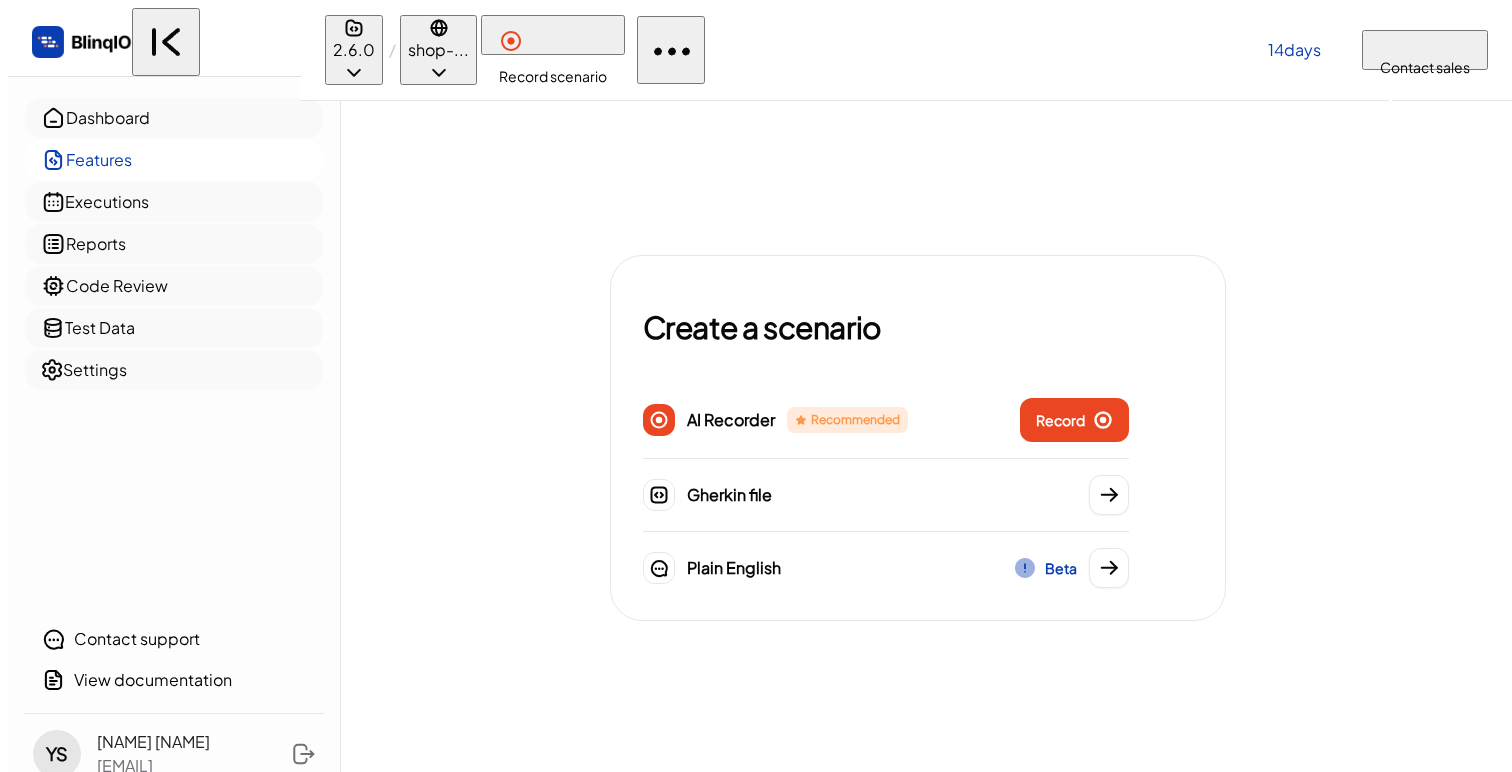 click on "Dashboard" at bounding box center [174, 118] 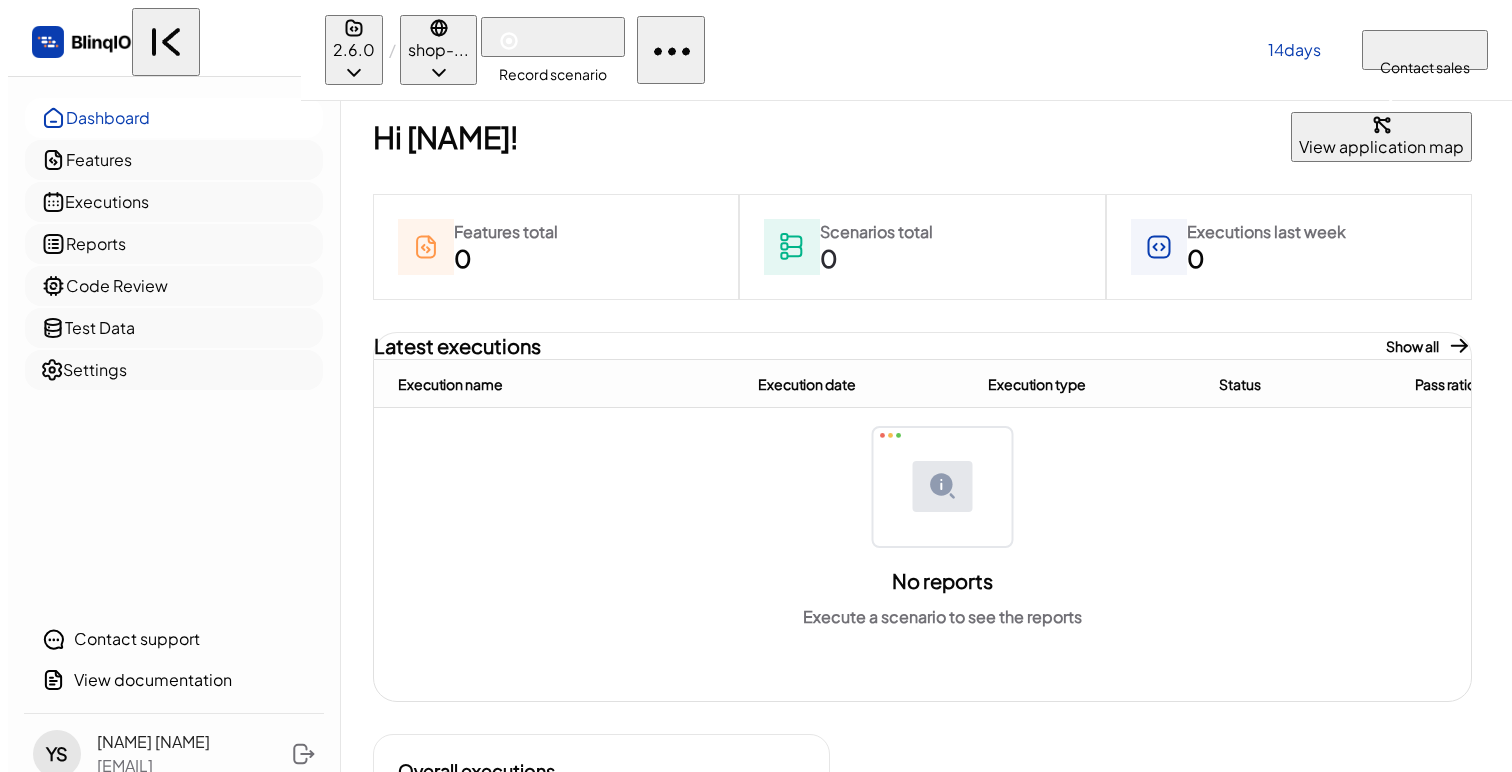 click on "Hi [NAME]! View application map" at bounding box center [922, 137] 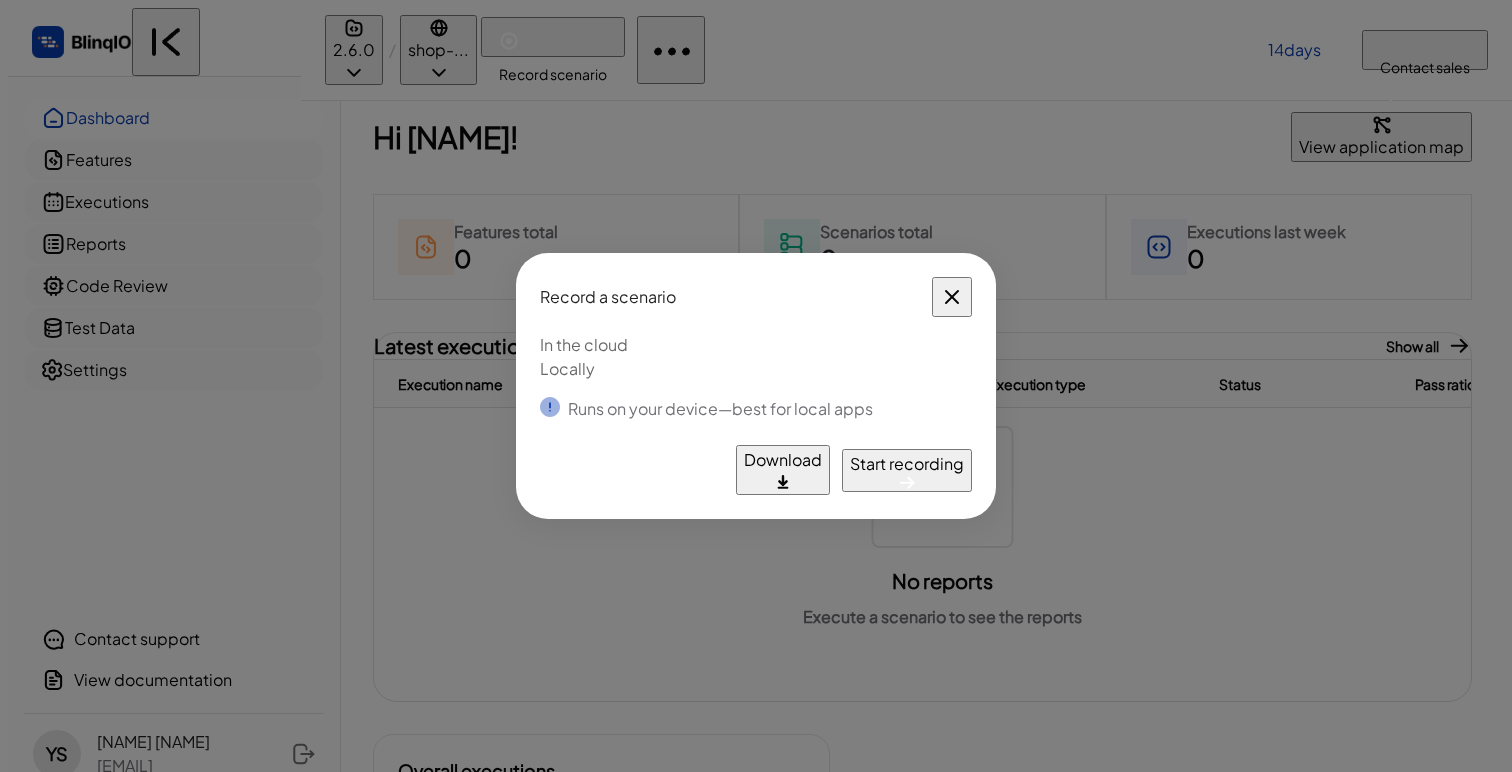 click at bounding box center [952, 297] 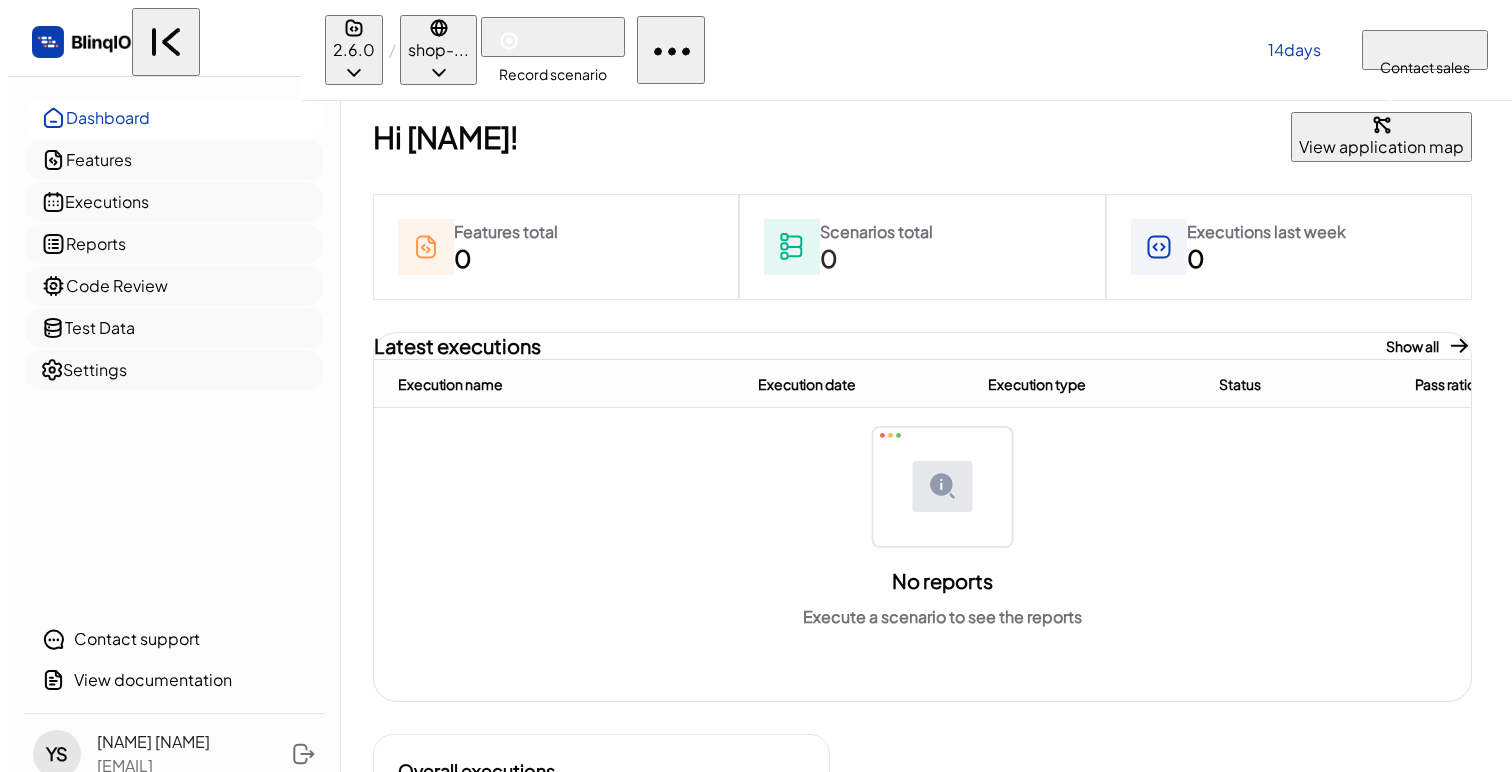click on "2.6.0" at bounding box center (354, 50) 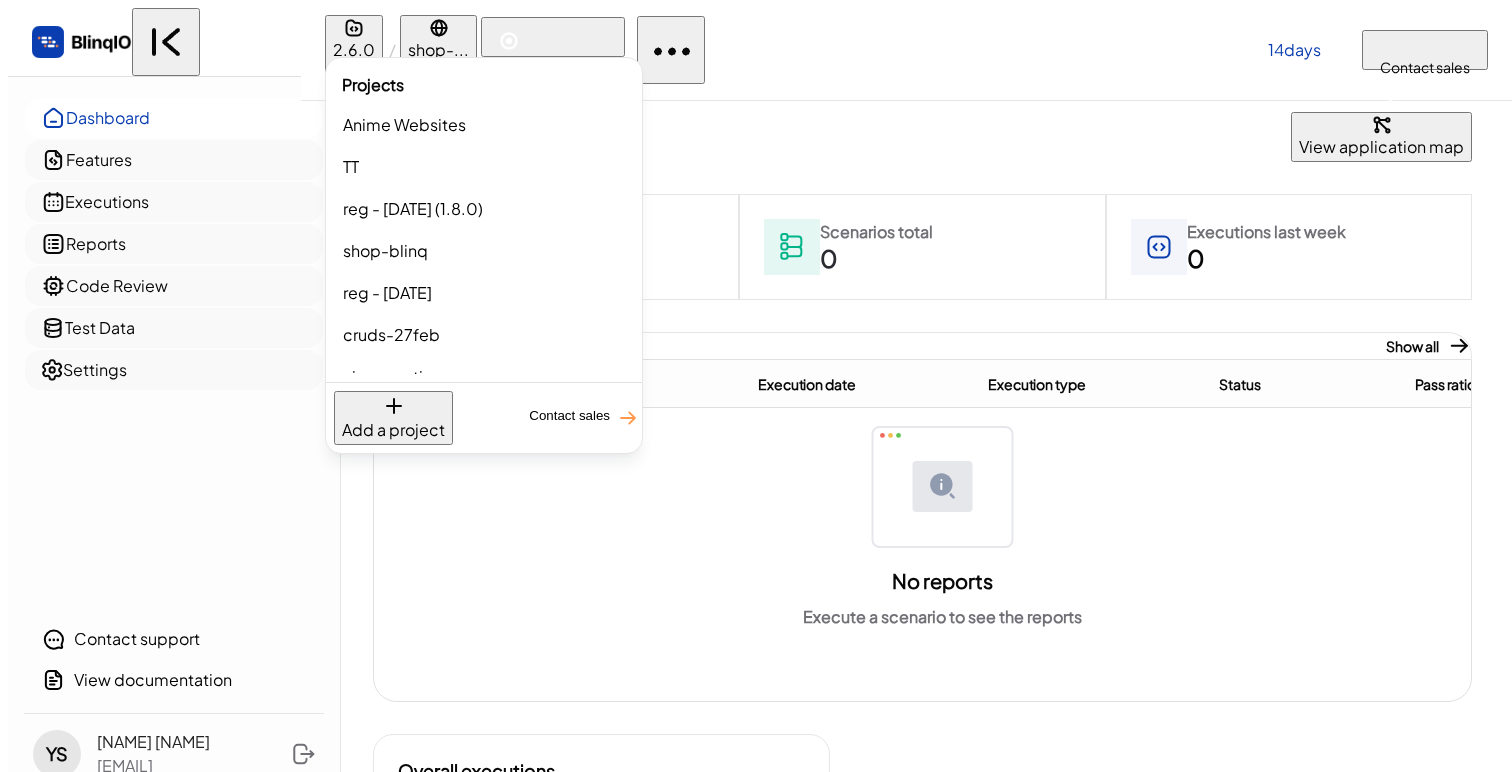 click at bounding box center [756, 386] 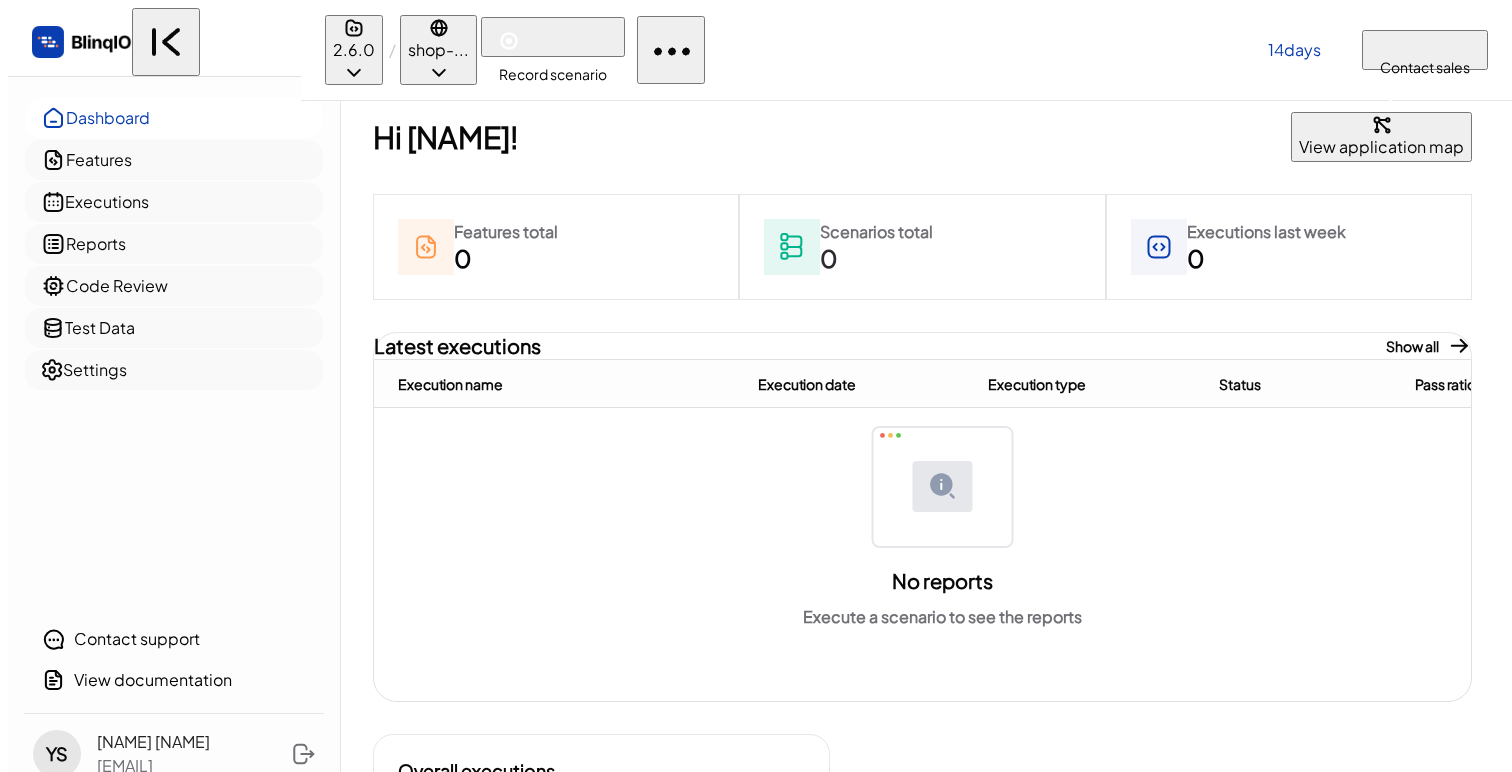 click on "Record scenario" at bounding box center [553, 74] 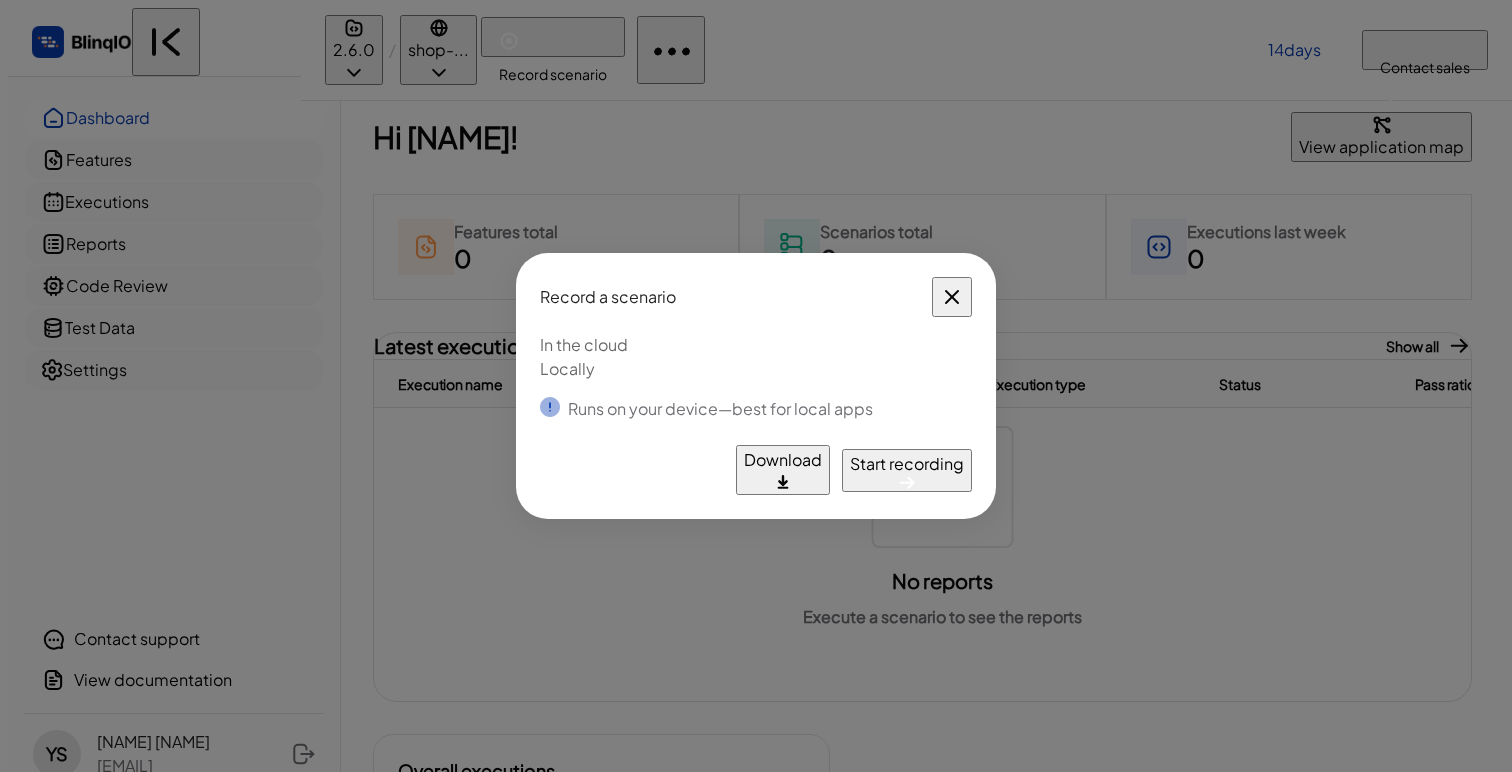 click on "Start recording" at bounding box center [907, 464] 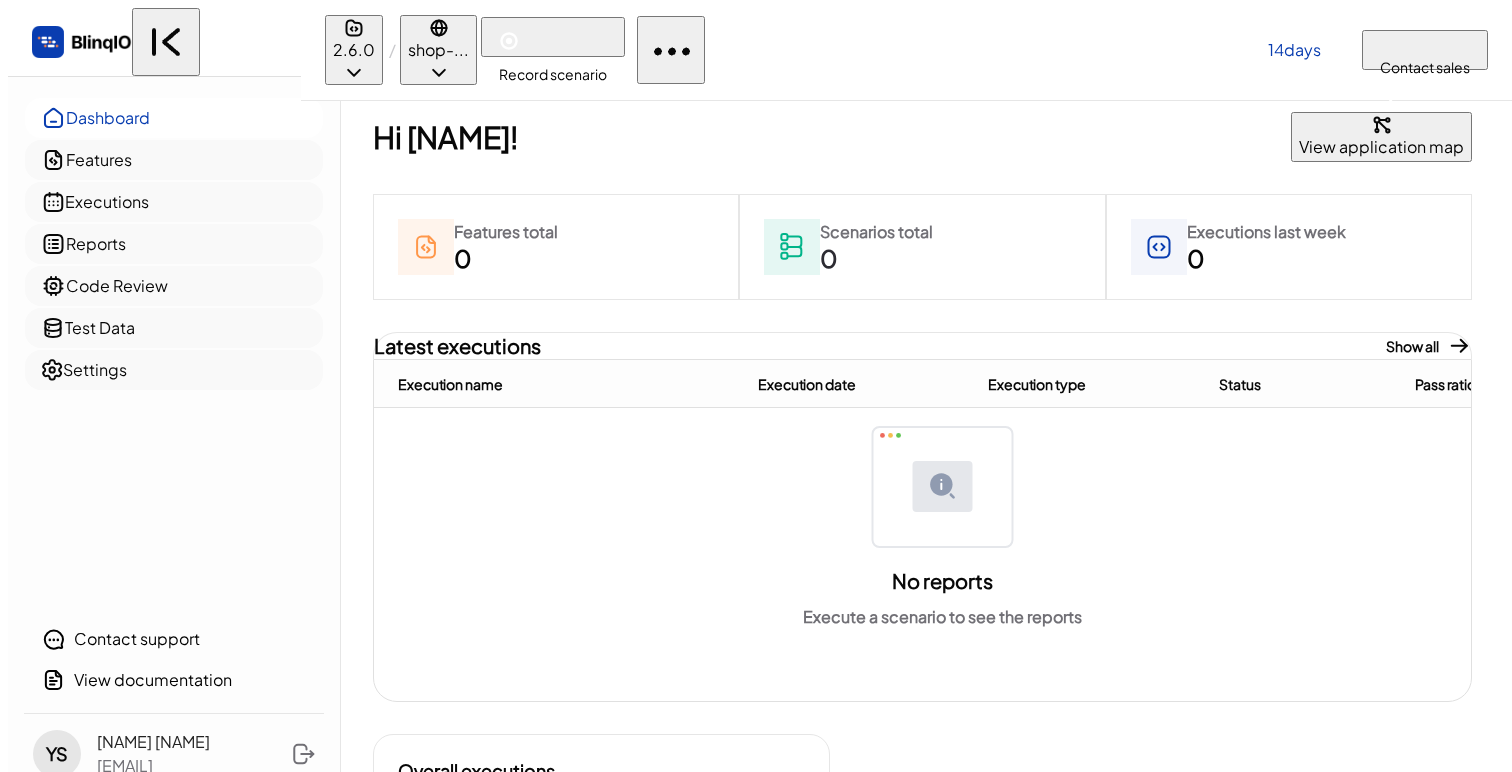 click on "2.6.0" at bounding box center (354, 50) 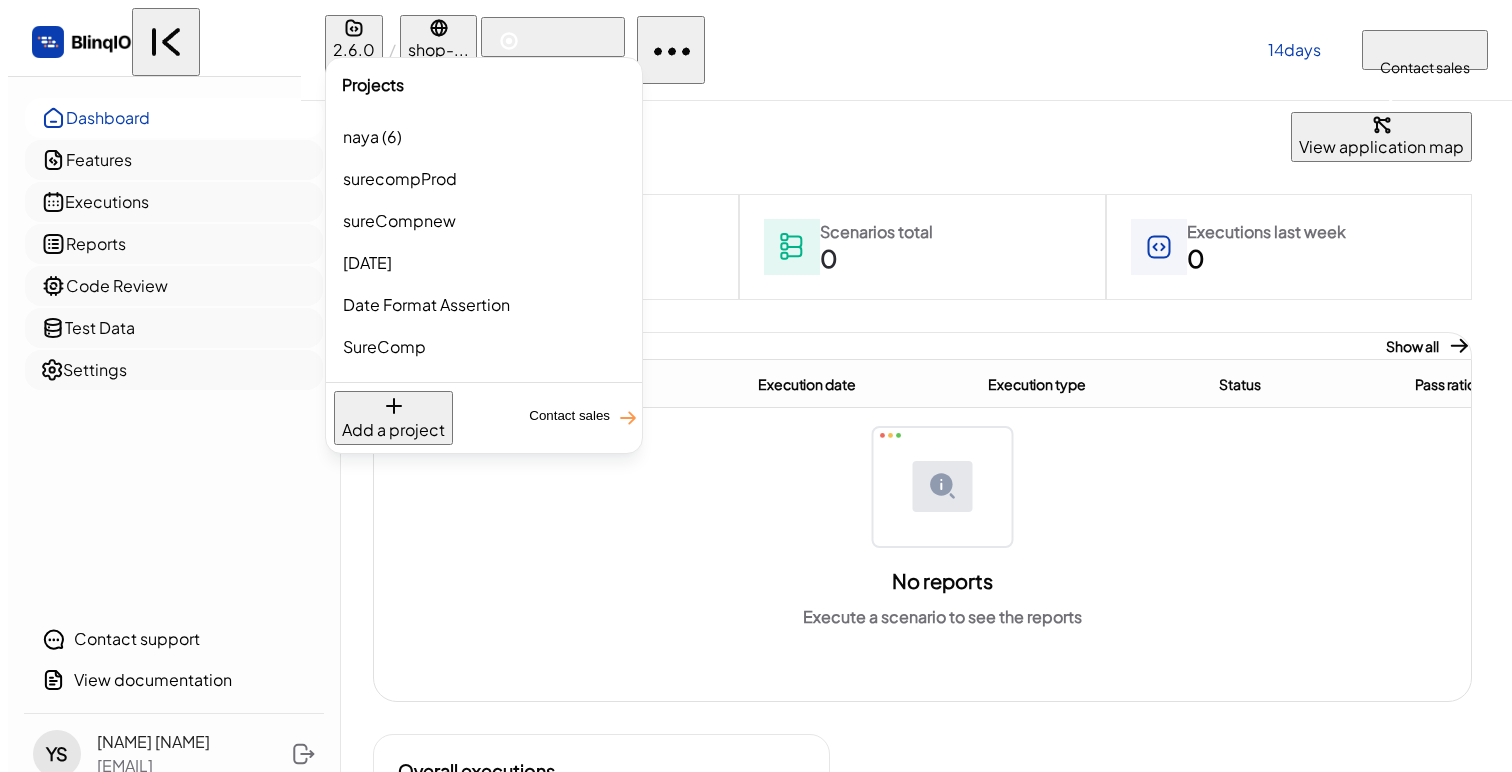 scroll, scrollTop: 1612, scrollLeft: 0, axis: vertical 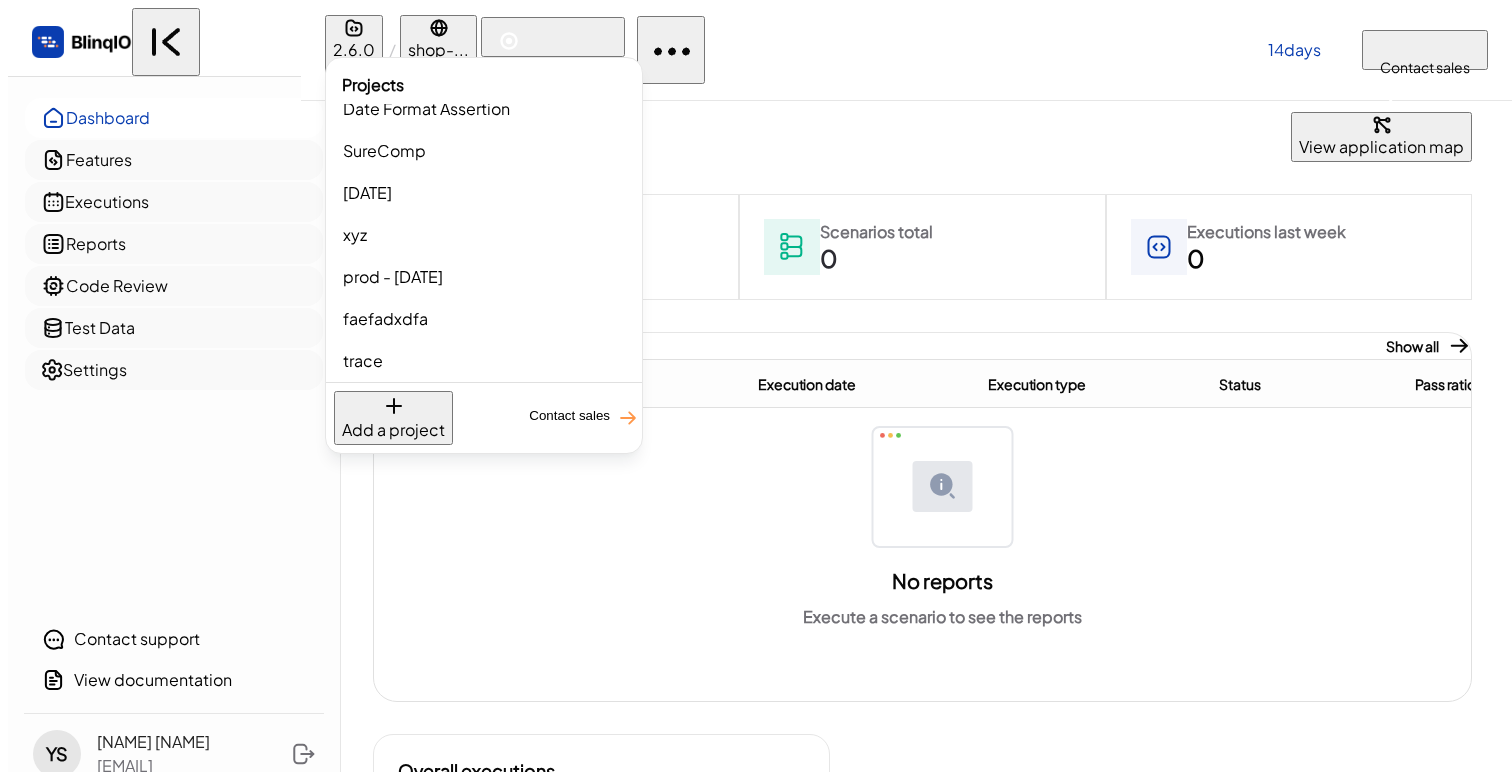 click on "new project" at bounding box center (484, 403) 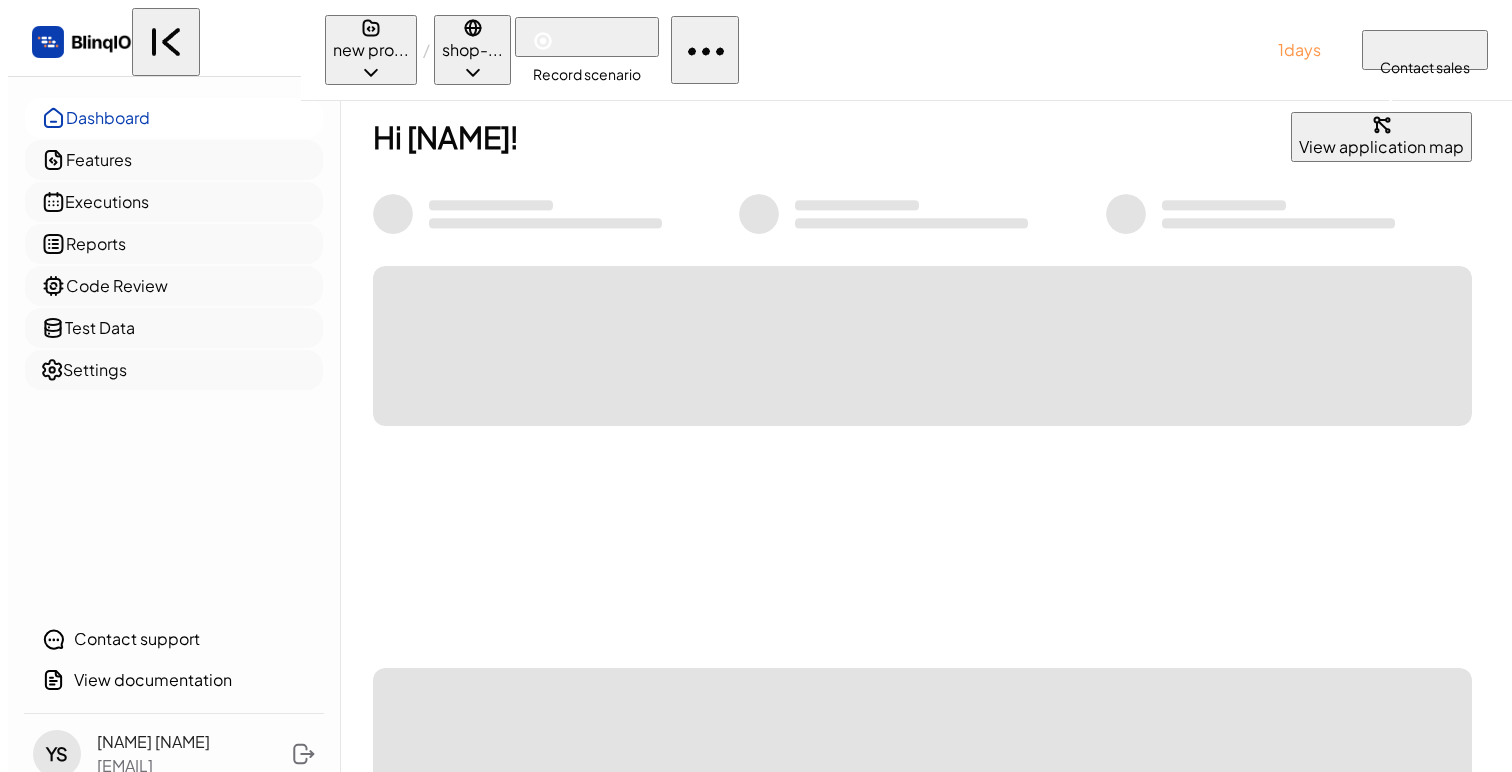 click on "Record scenario" at bounding box center (587, 37) 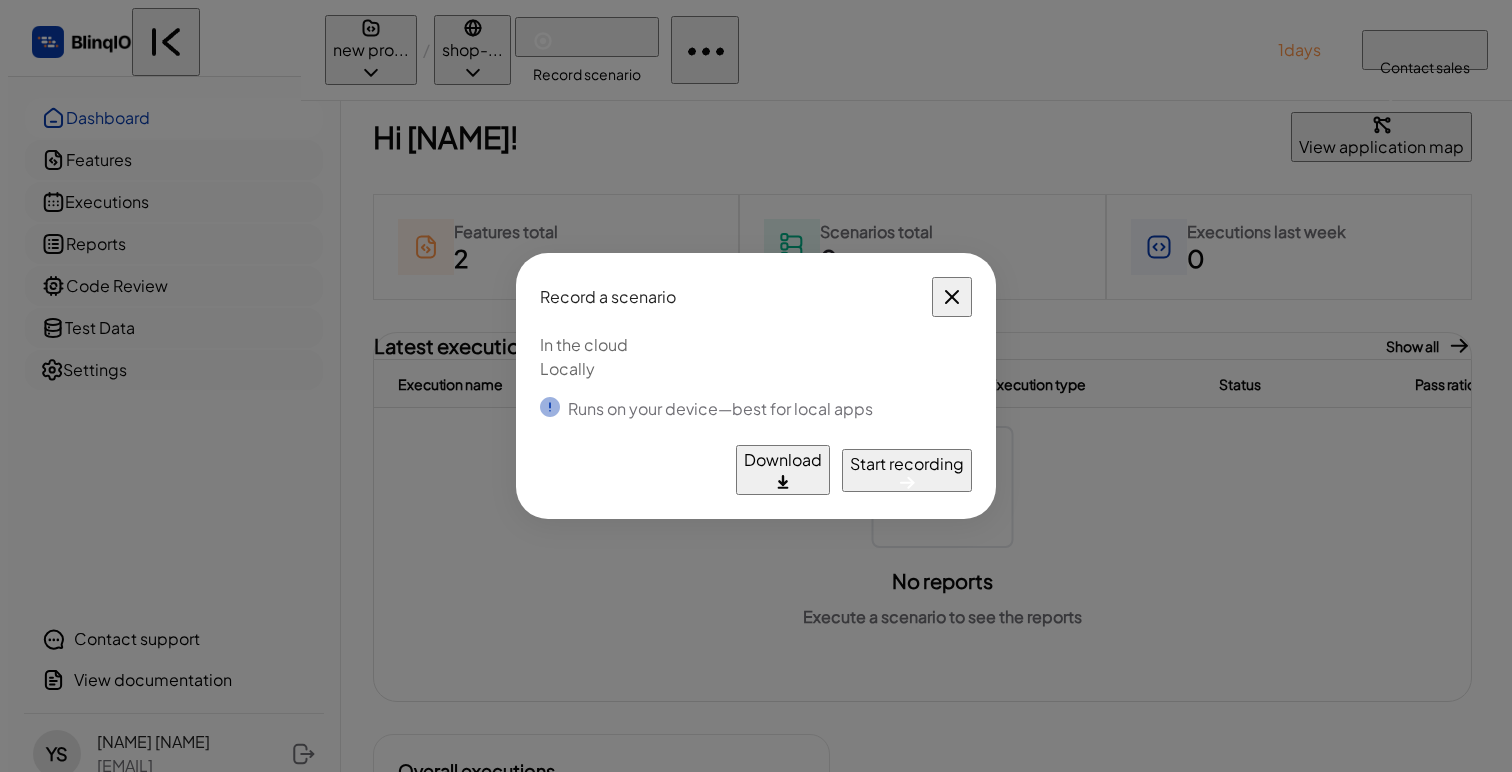 click on "Start recording" at bounding box center (907, 470) 